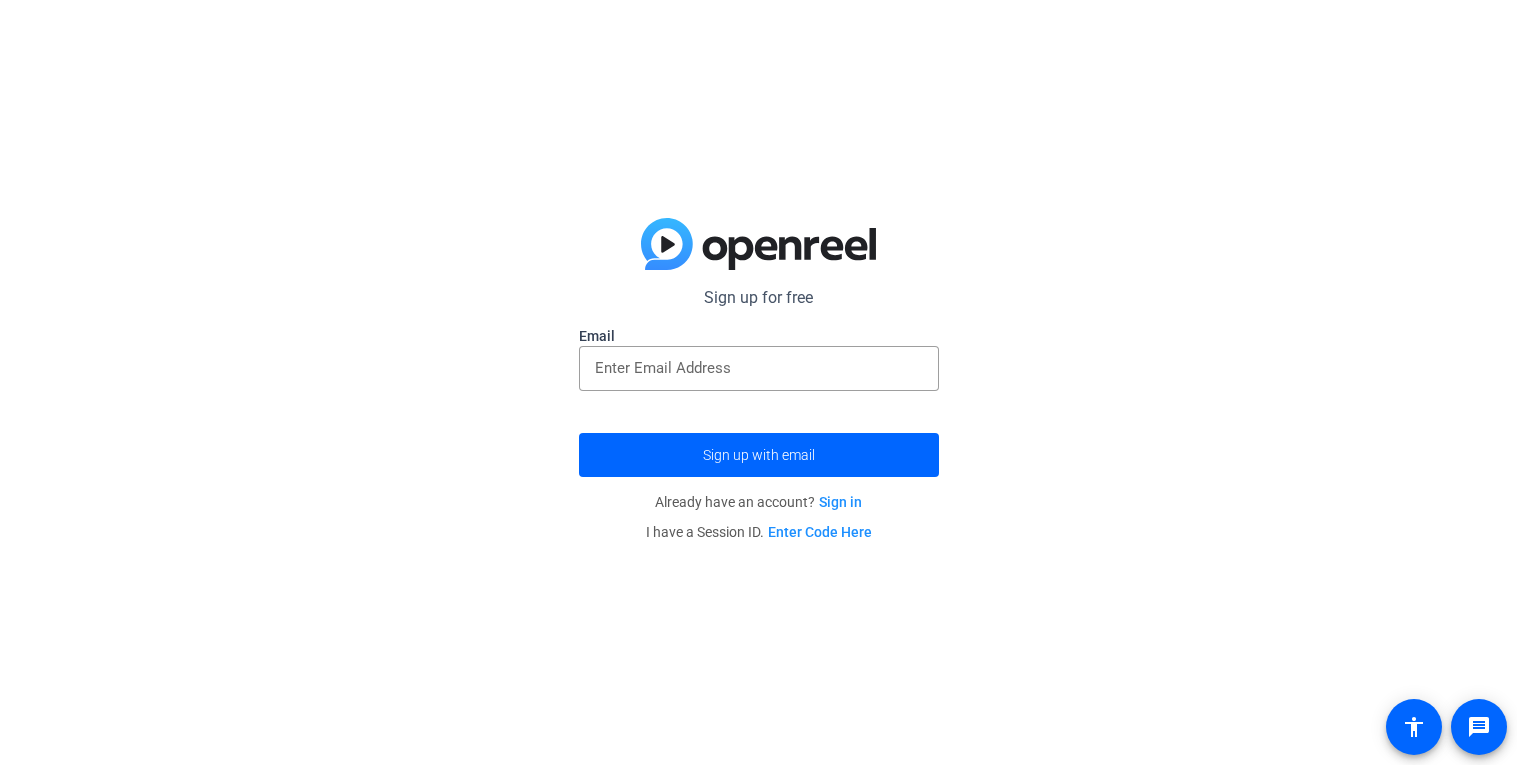scroll, scrollTop: 0, scrollLeft: 0, axis: both 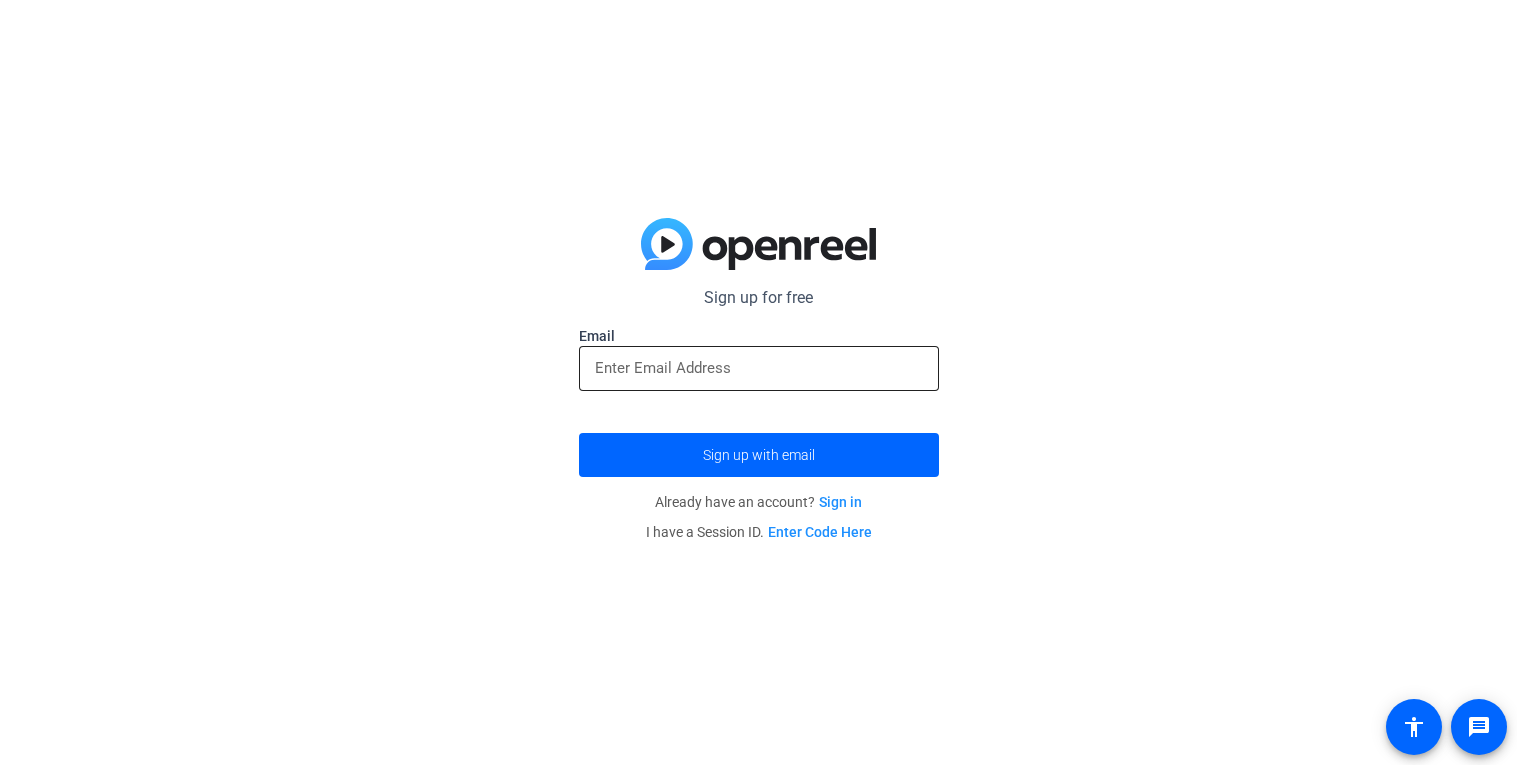click 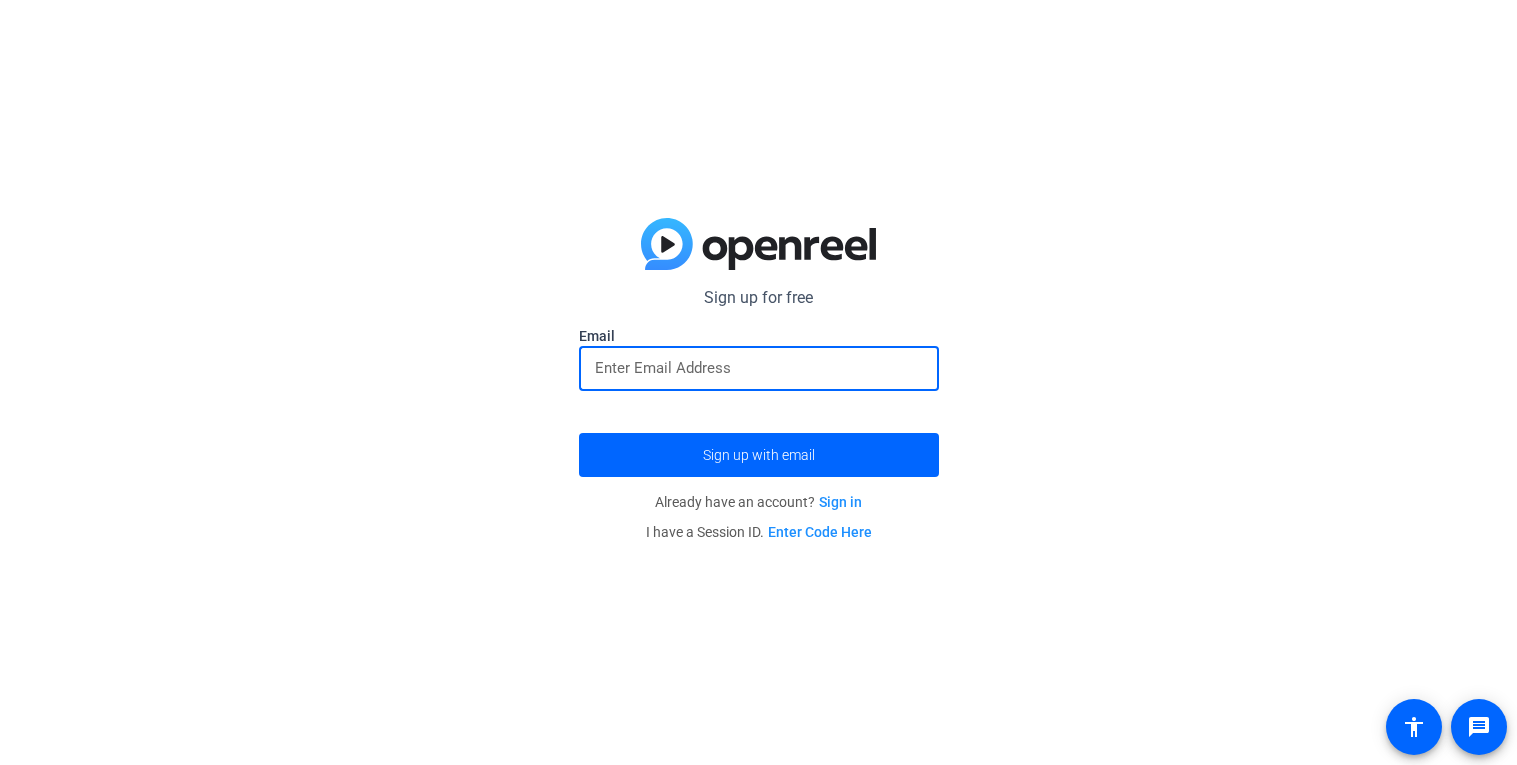 click 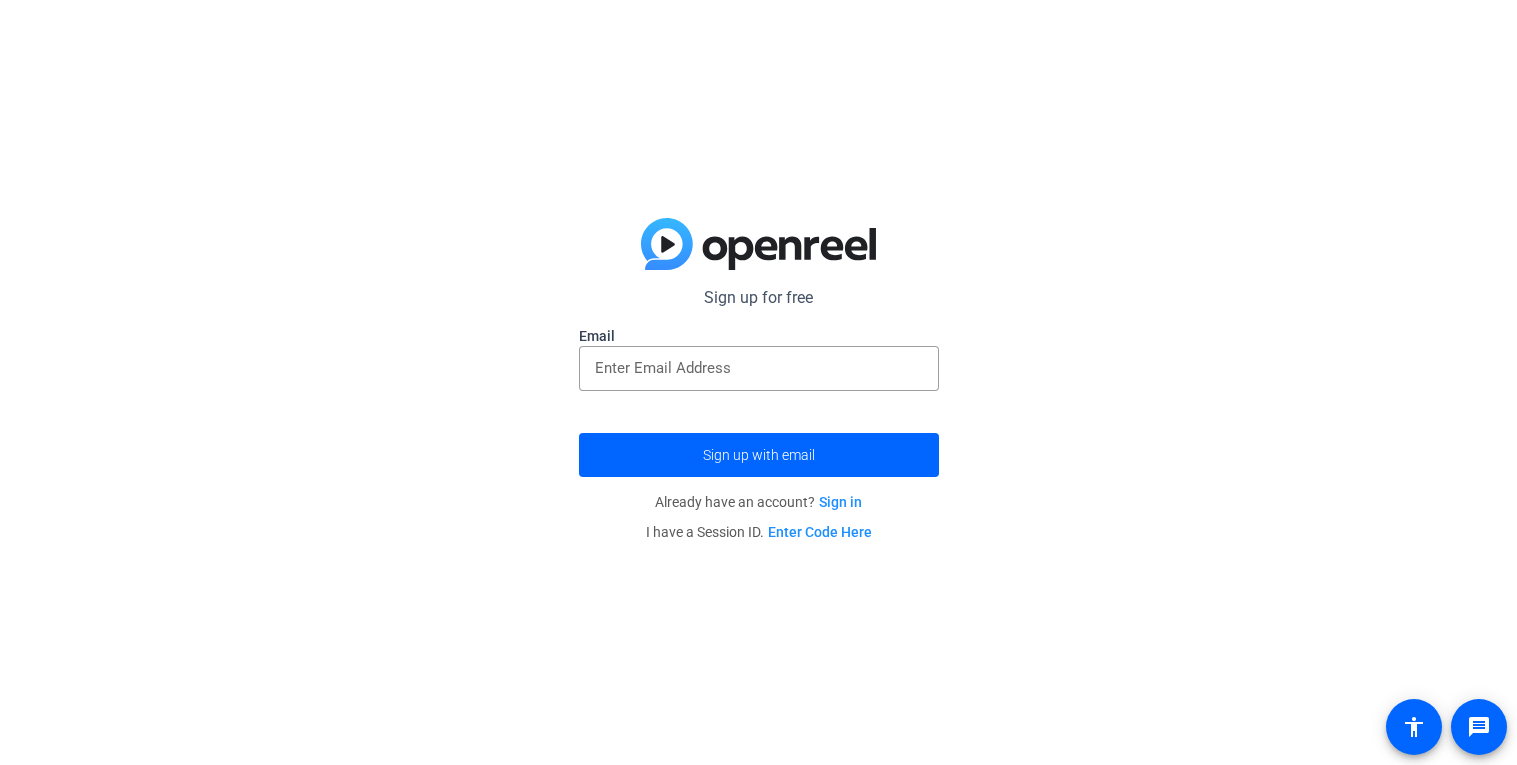 scroll, scrollTop: 0, scrollLeft: 0, axis: both 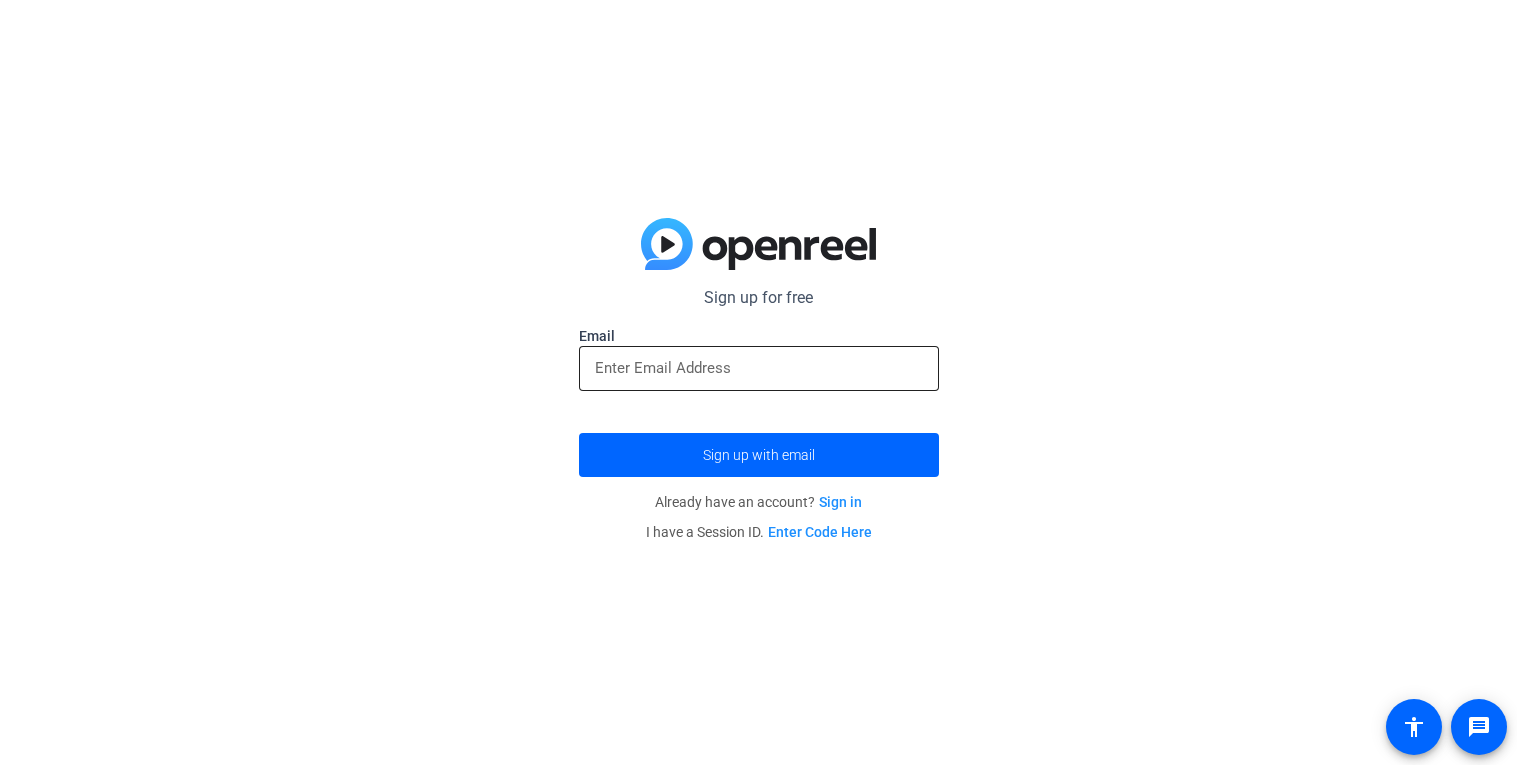 click at bounding box center [759, 368] 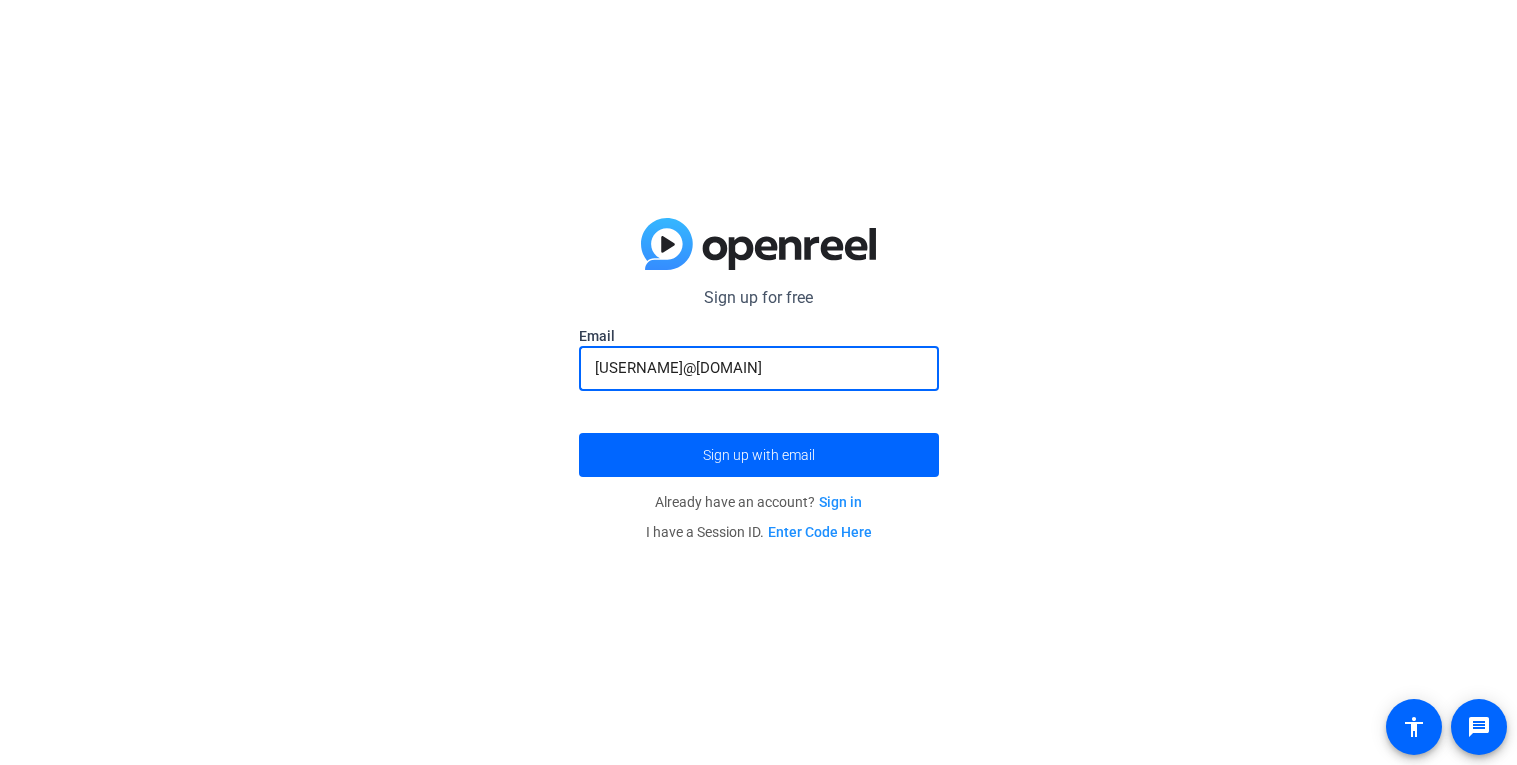 click on "[USERNAME]@[DOMAIN]" at bounding box center (759, 368) 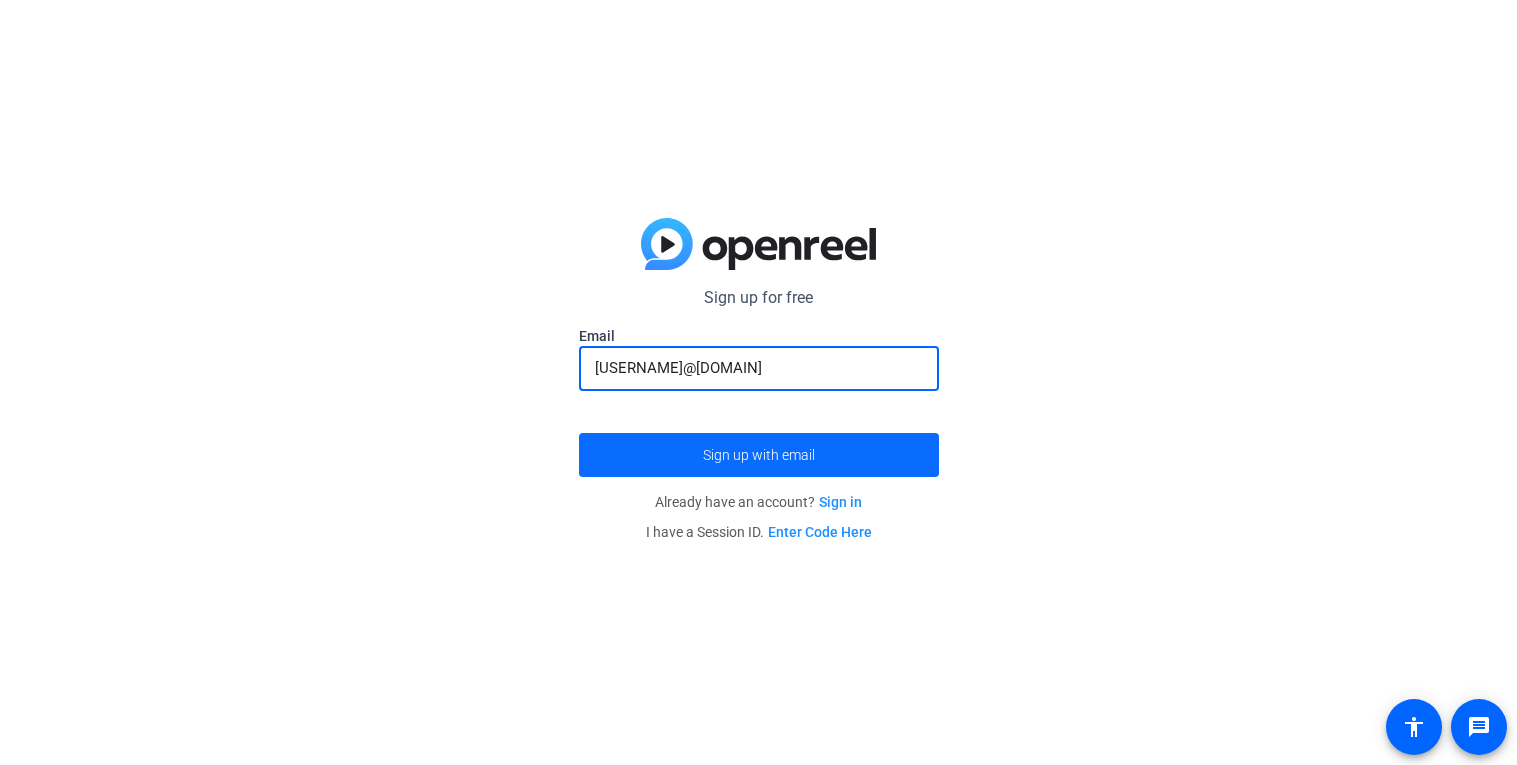 type on "[USERNAME]@[DOMAIN]" 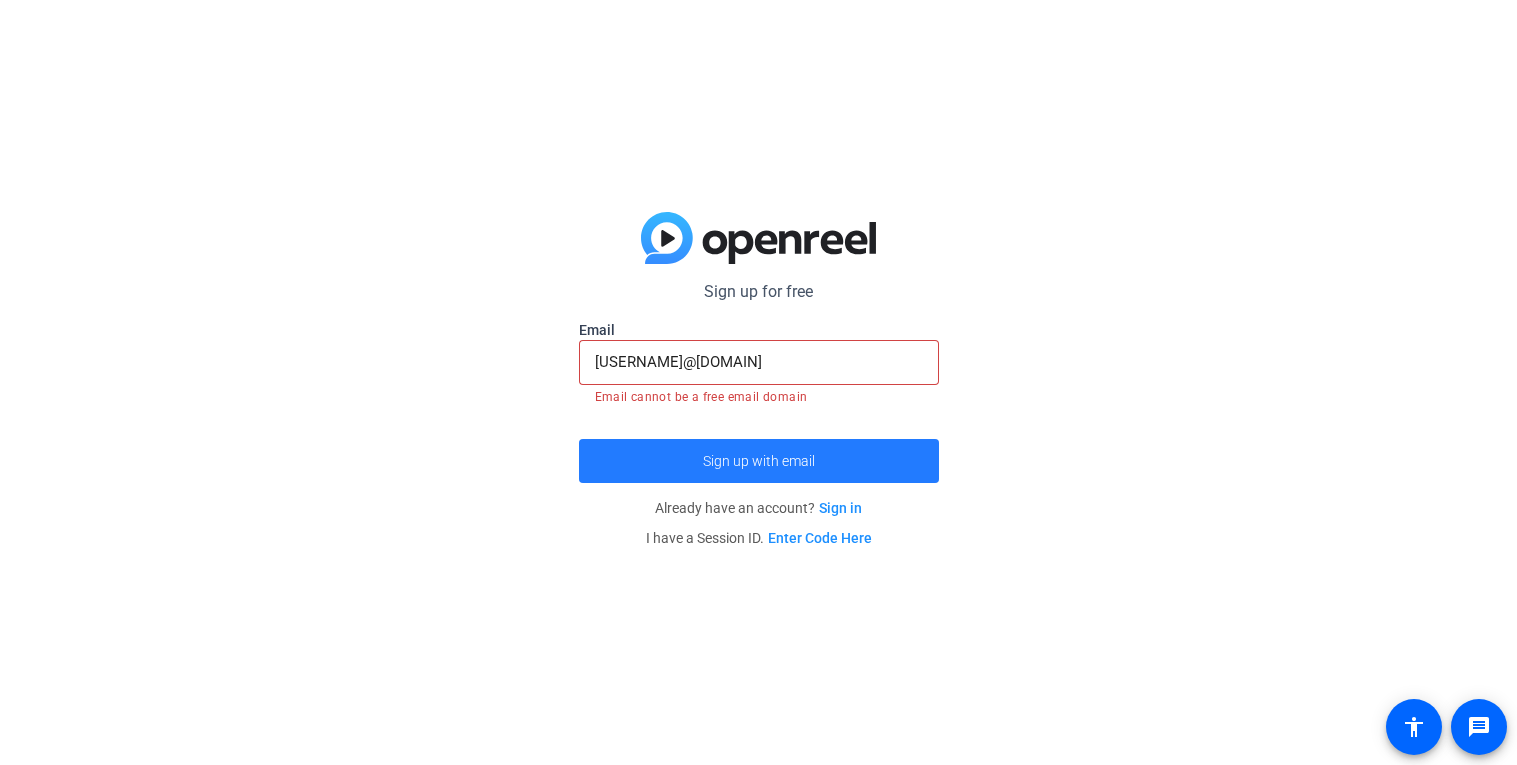 click 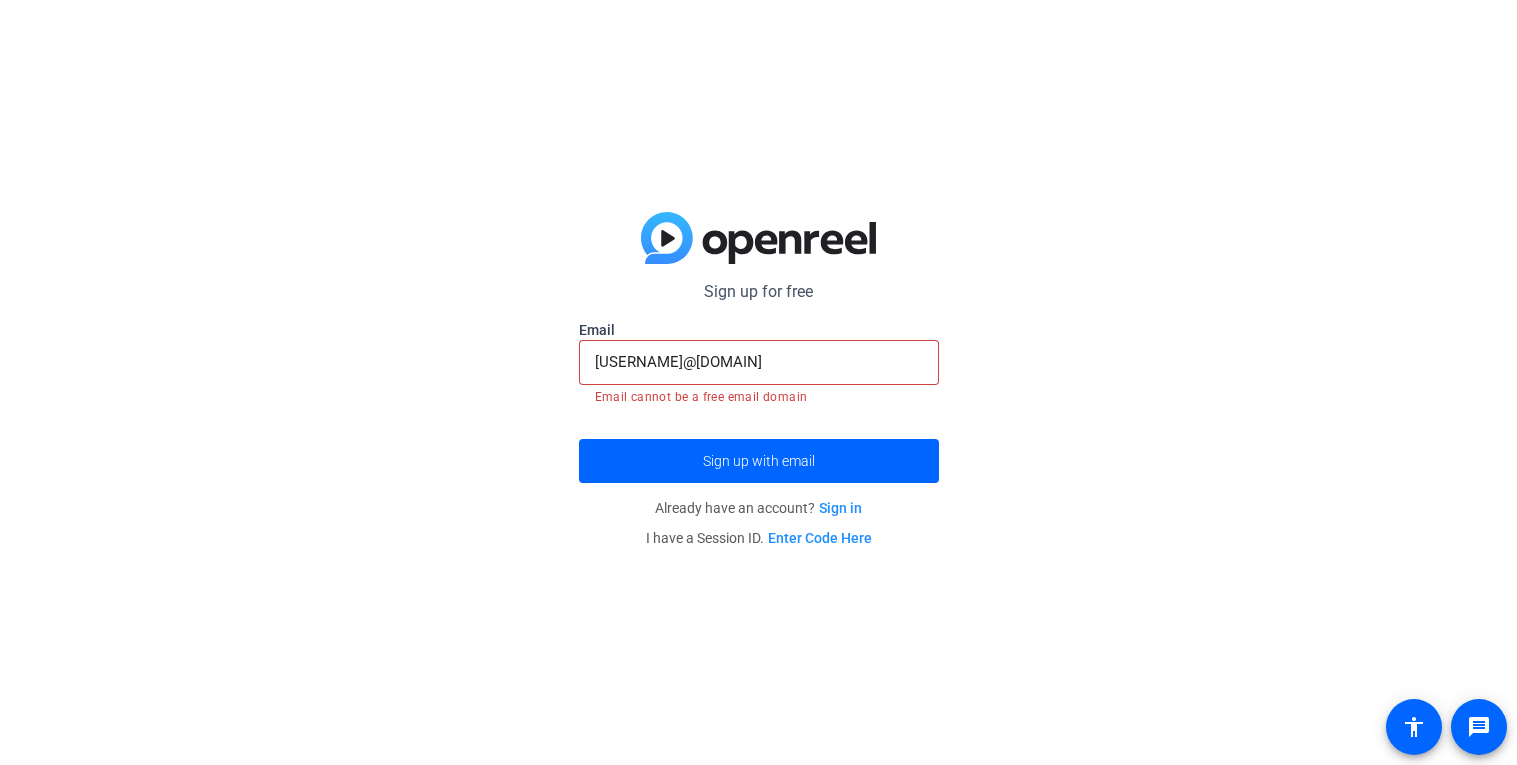 click on "Sign in" 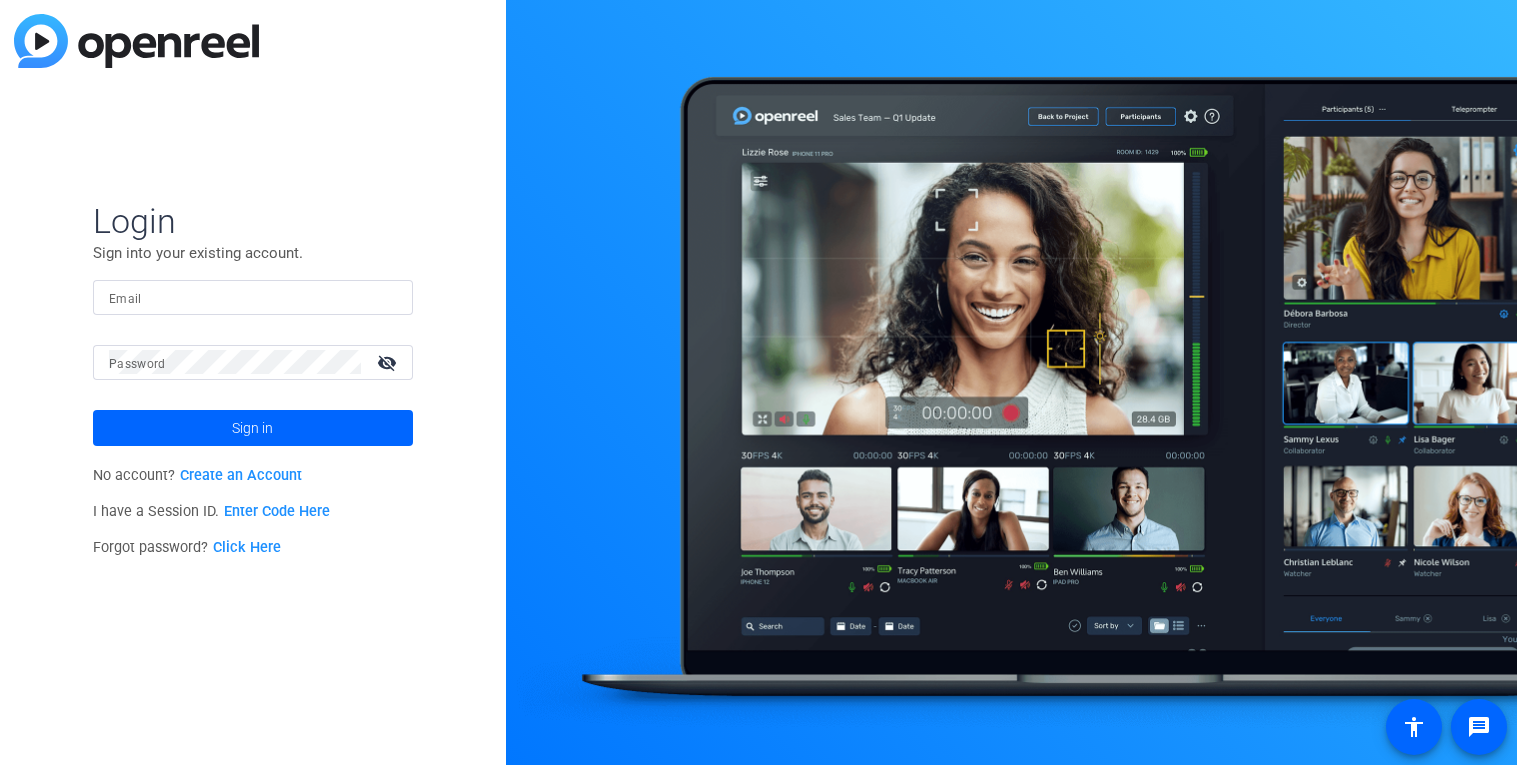 click 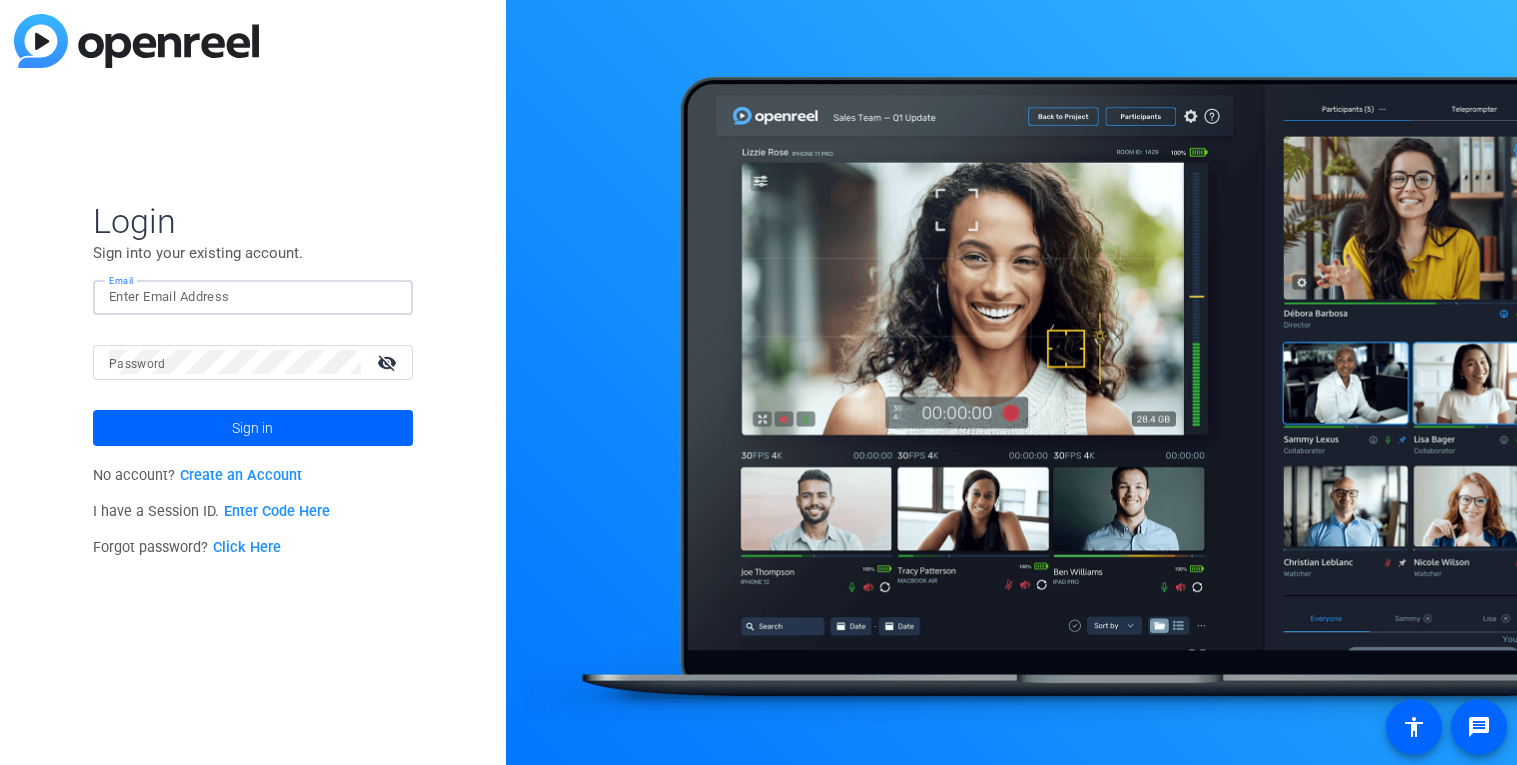 click on "Create an Account" 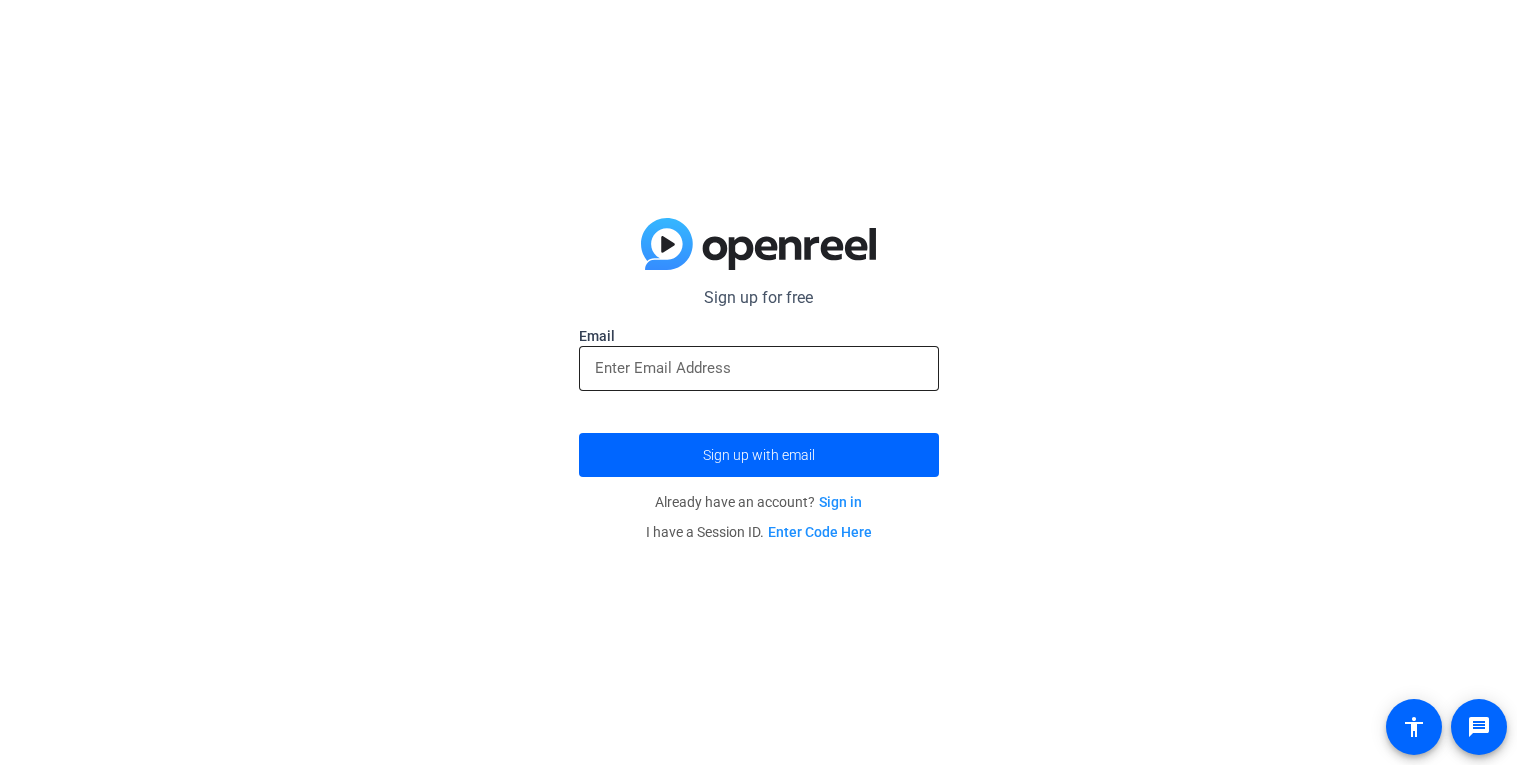click 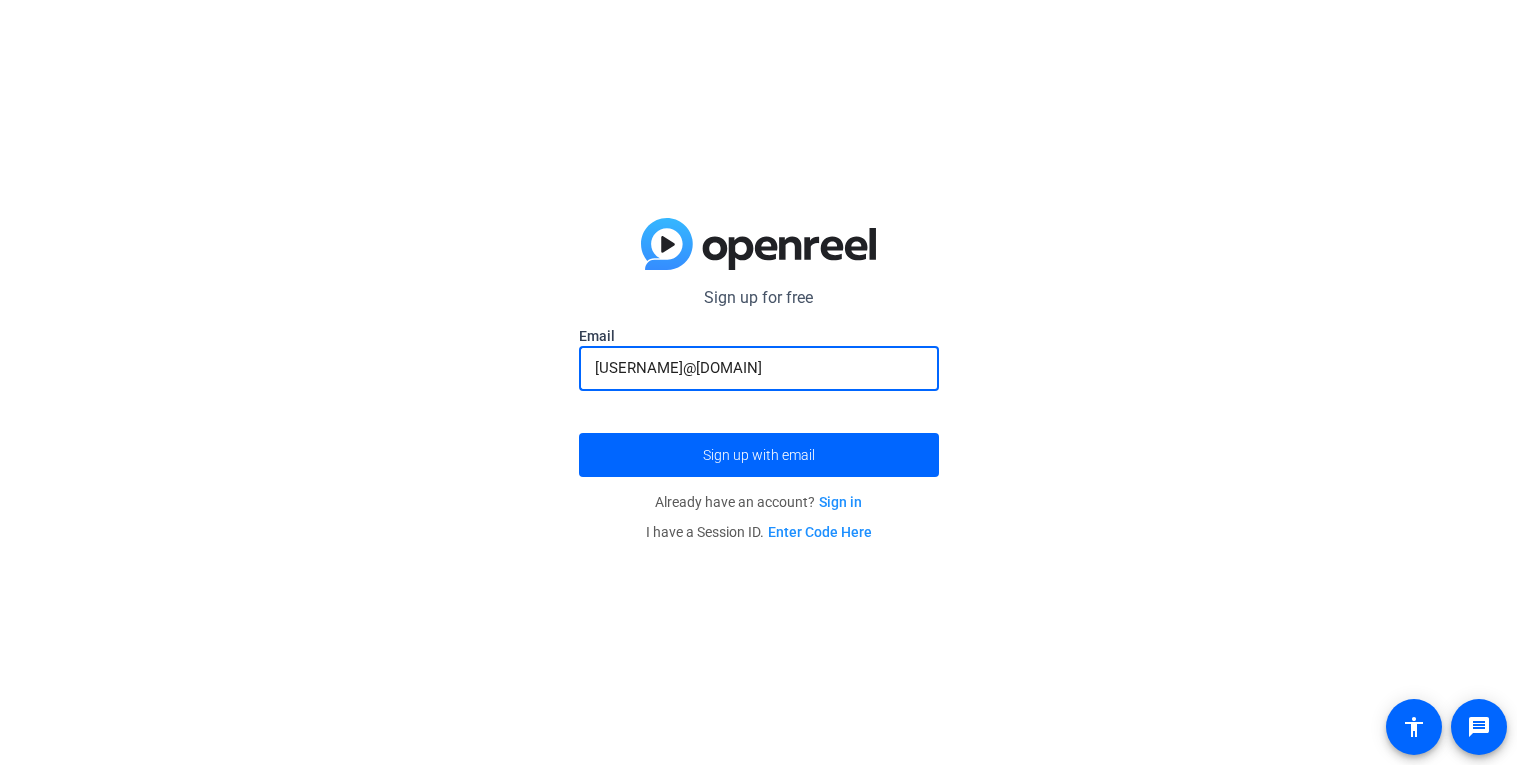 type on "[USERNAME]@[DOMAIN]" 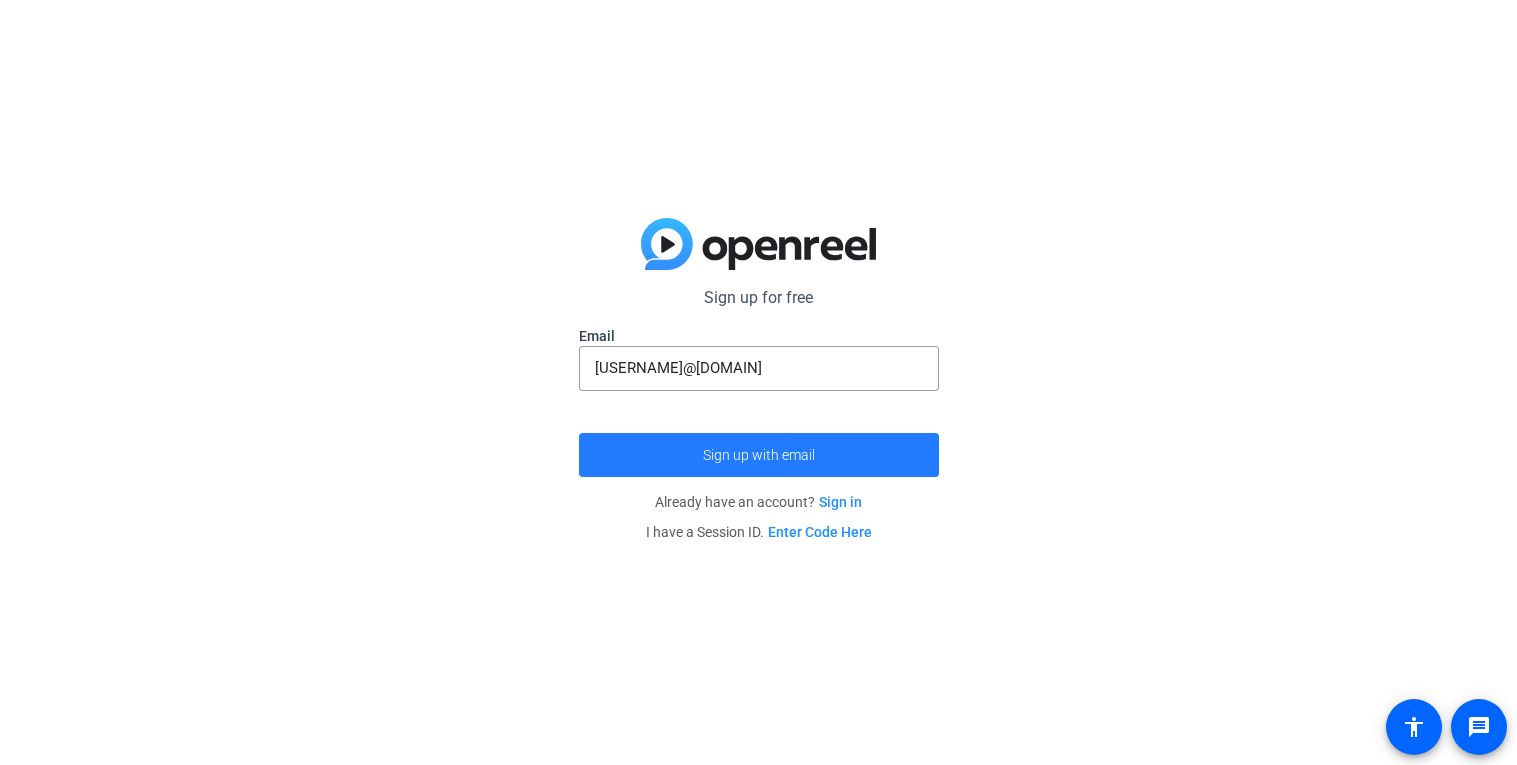 click 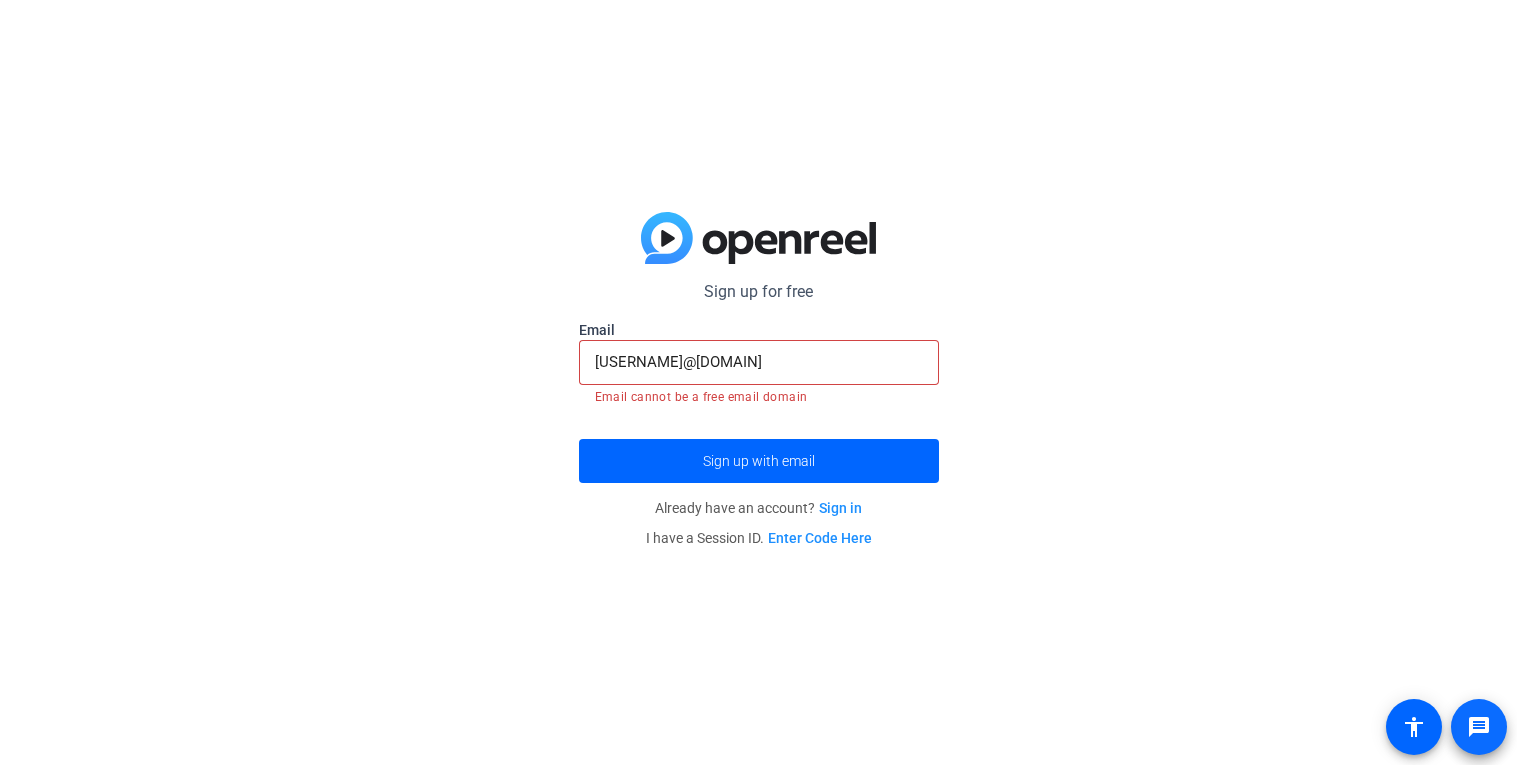 click 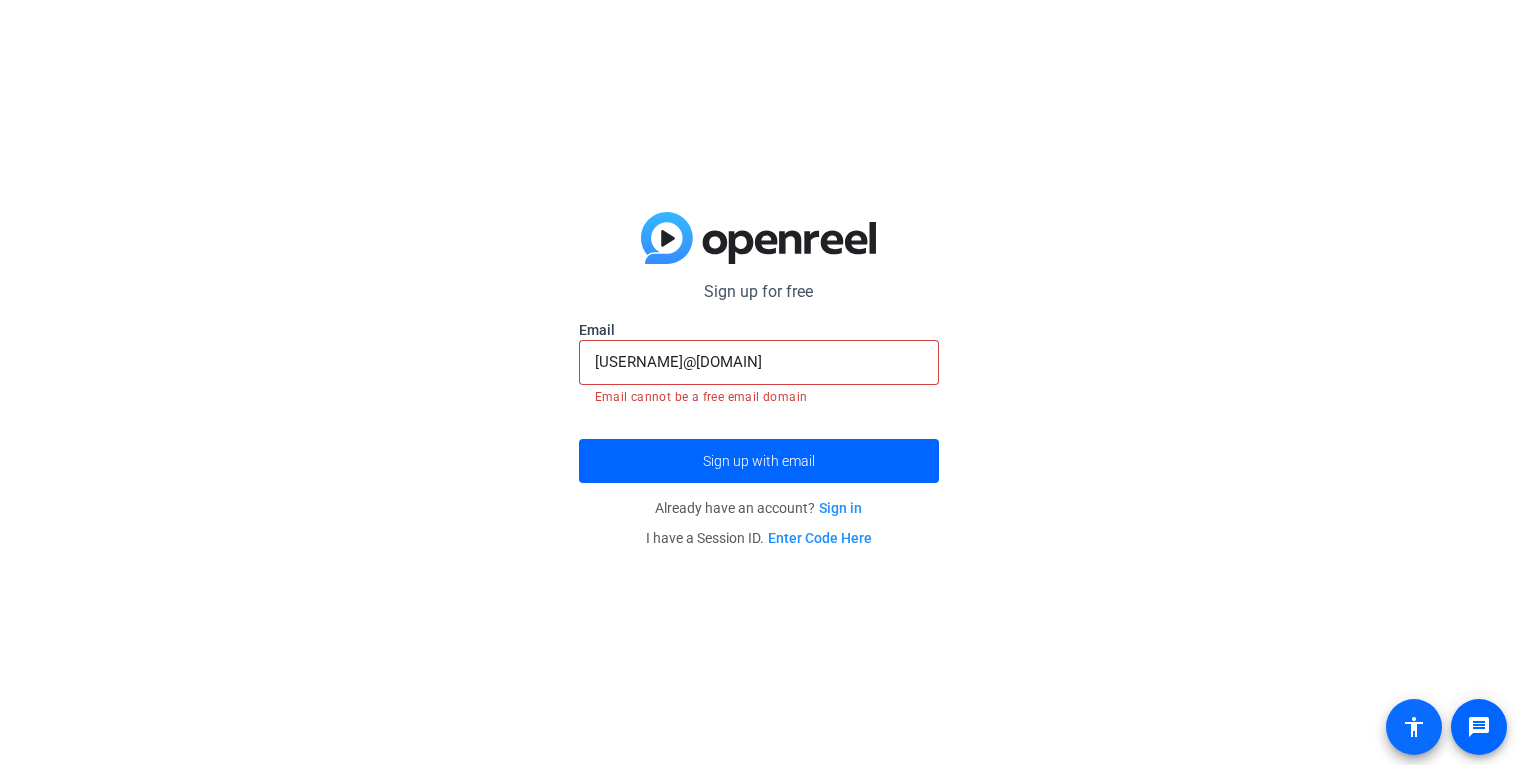 click 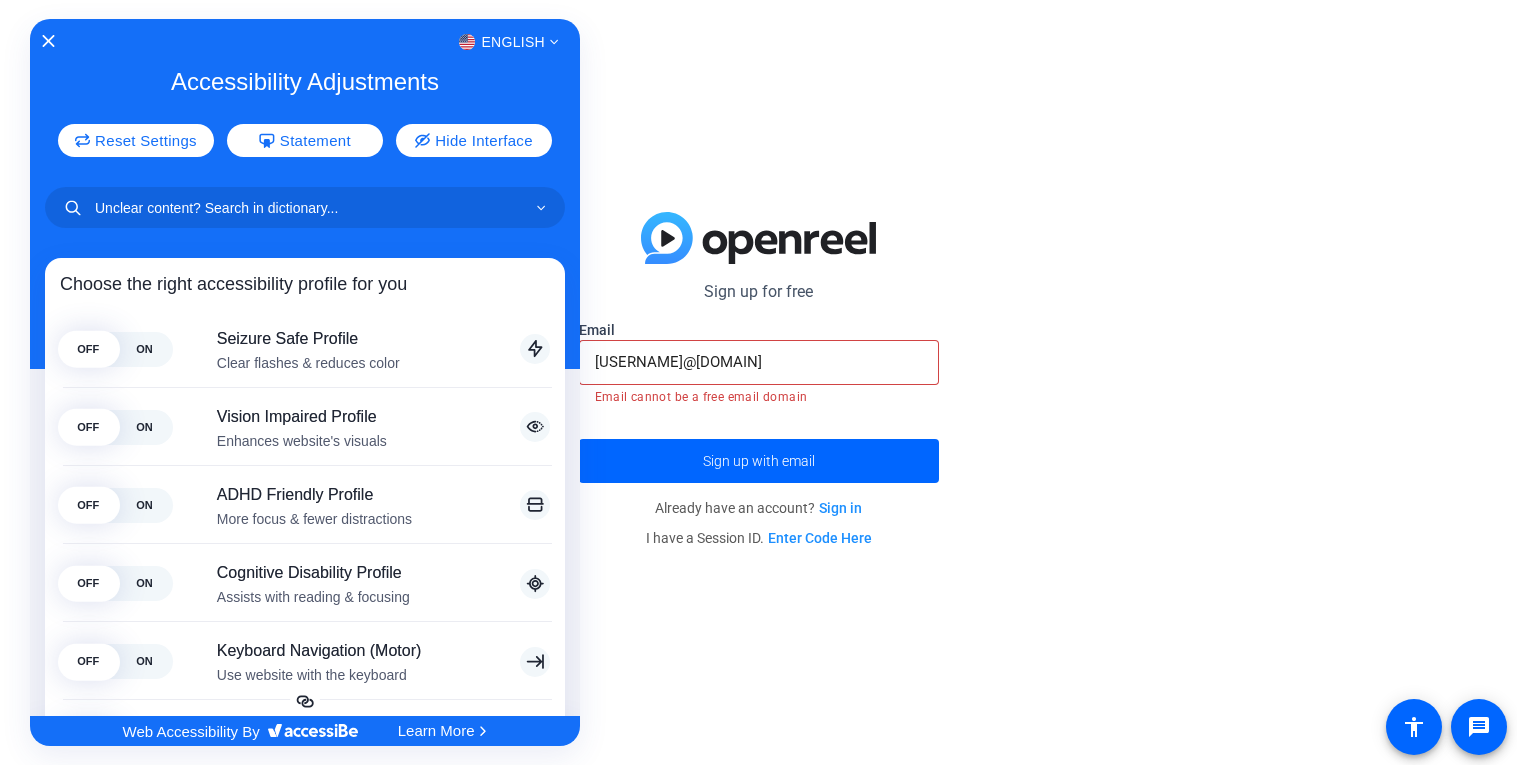 click 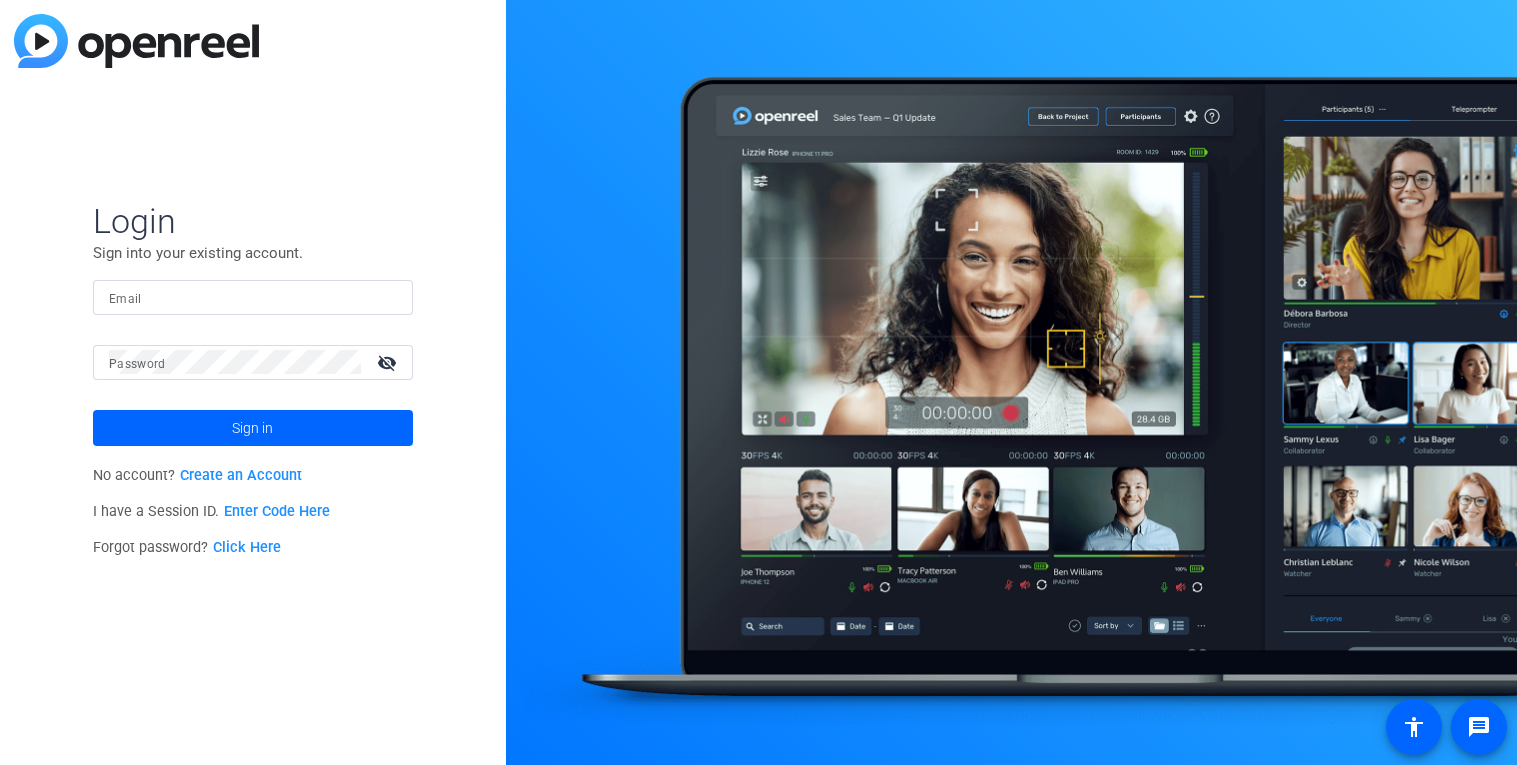 click on "Email" at bounding box center (253, 297) 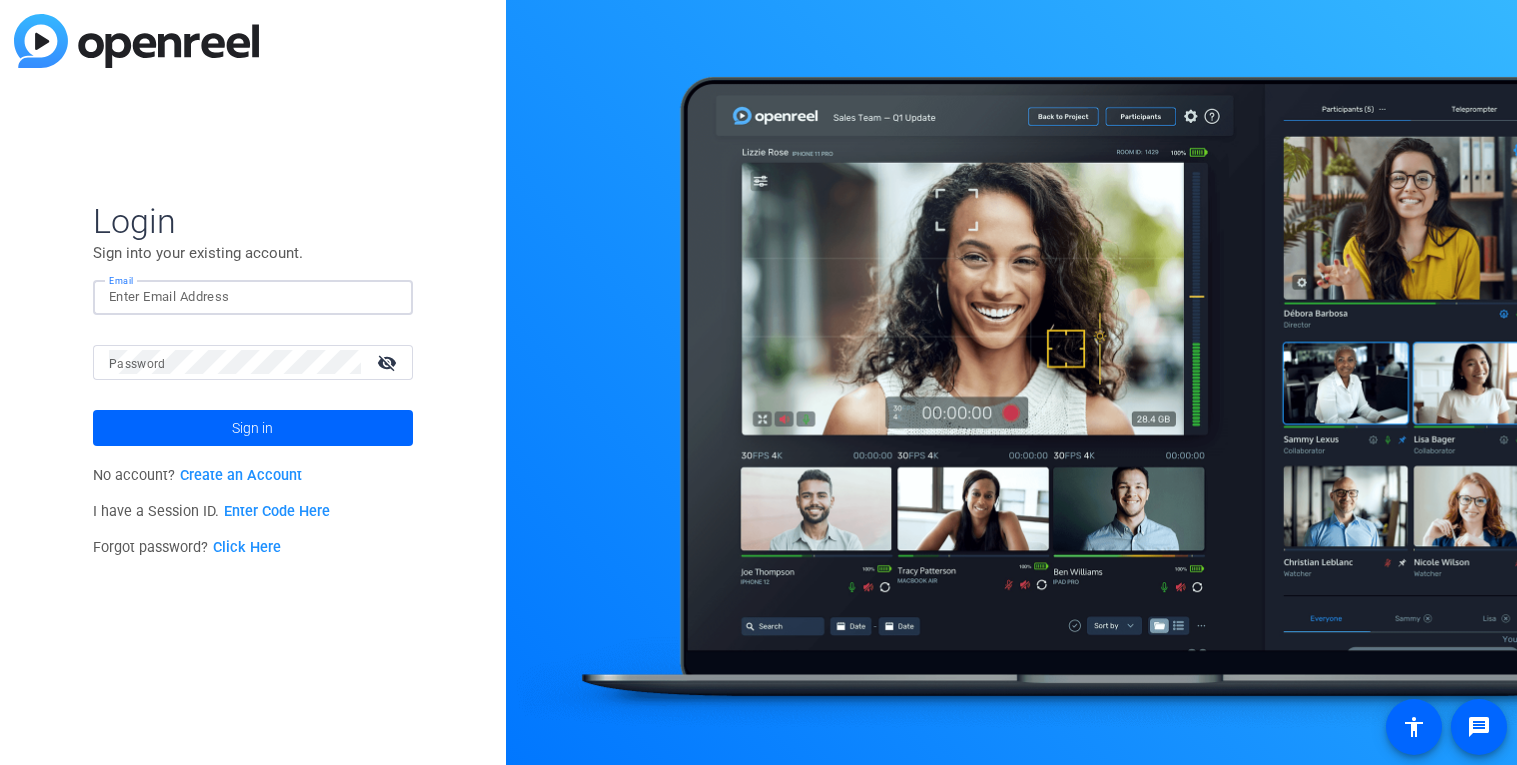 type on "[USERNAME]@[DOMAIN]" 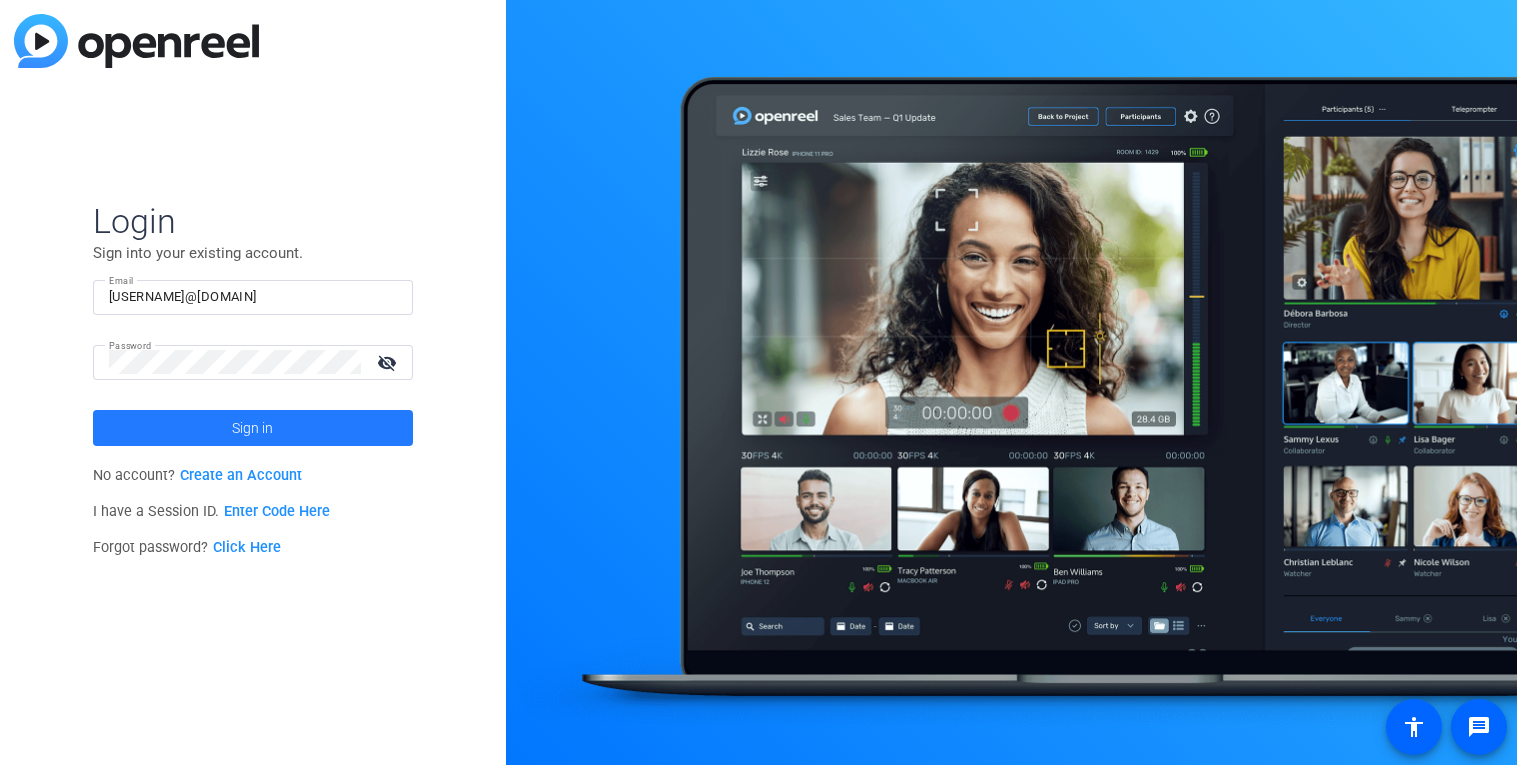 click on "Sign in" 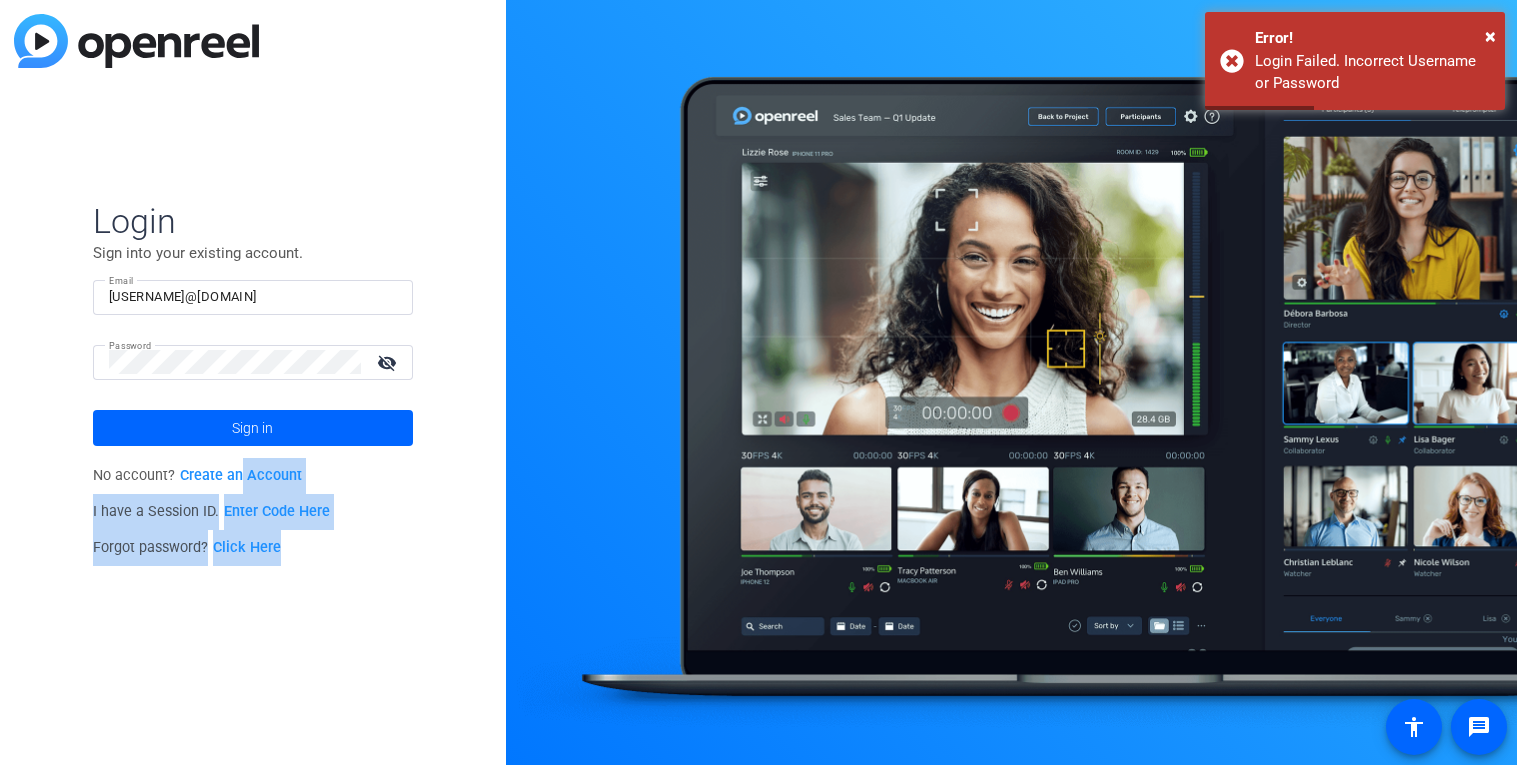 drag, startPoint x: 239, startPoint y: 446, endPoint x: 338, endPoint y: 601, distance: 183.91846 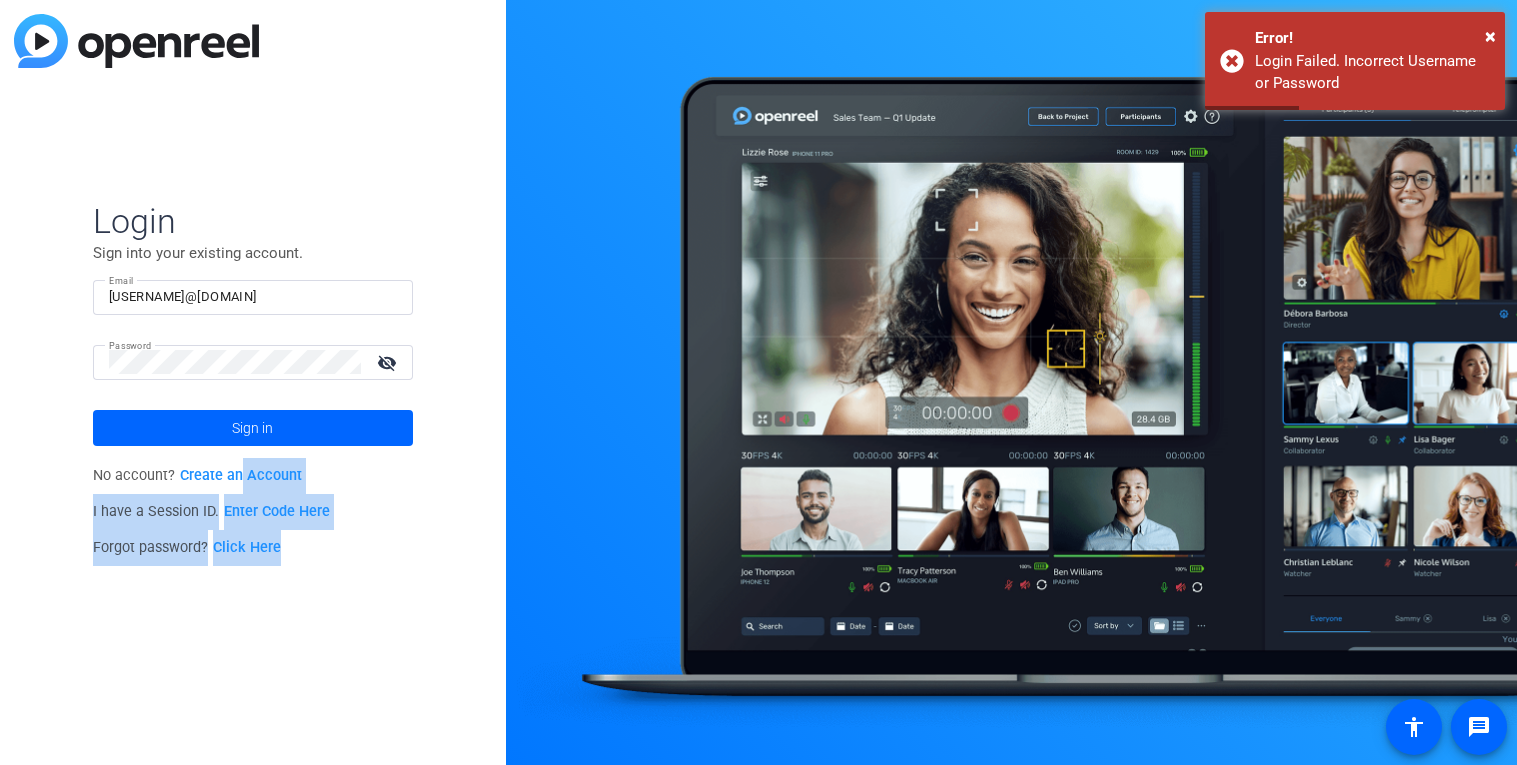 click on "Login Sign into your existing account. Email [EMAIL] Password visibility_off Sign in No account?  Create an Account I have a Session ID.  Enter Code Here Forgot password?  Click Here" 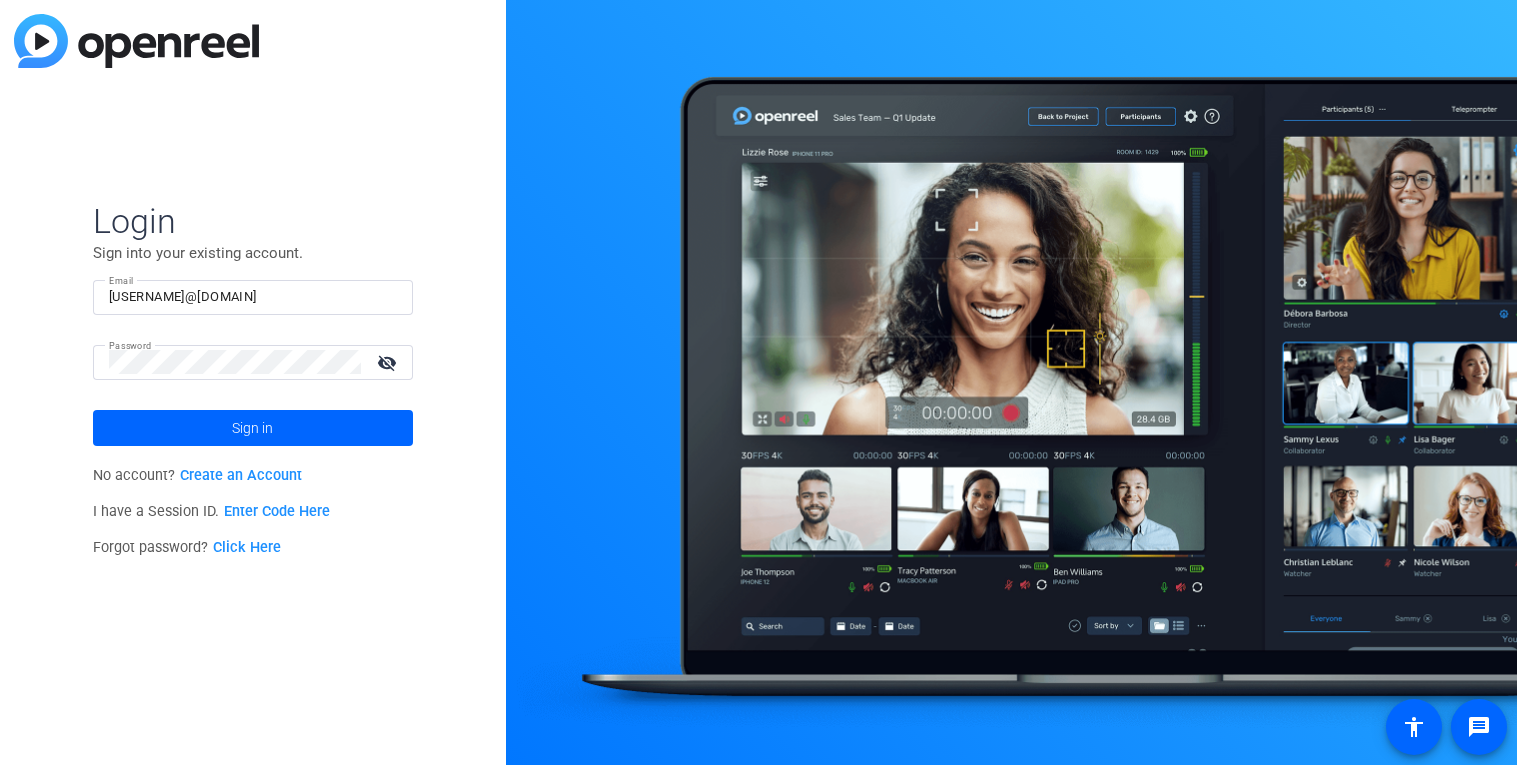 click on "Enter Code Here" 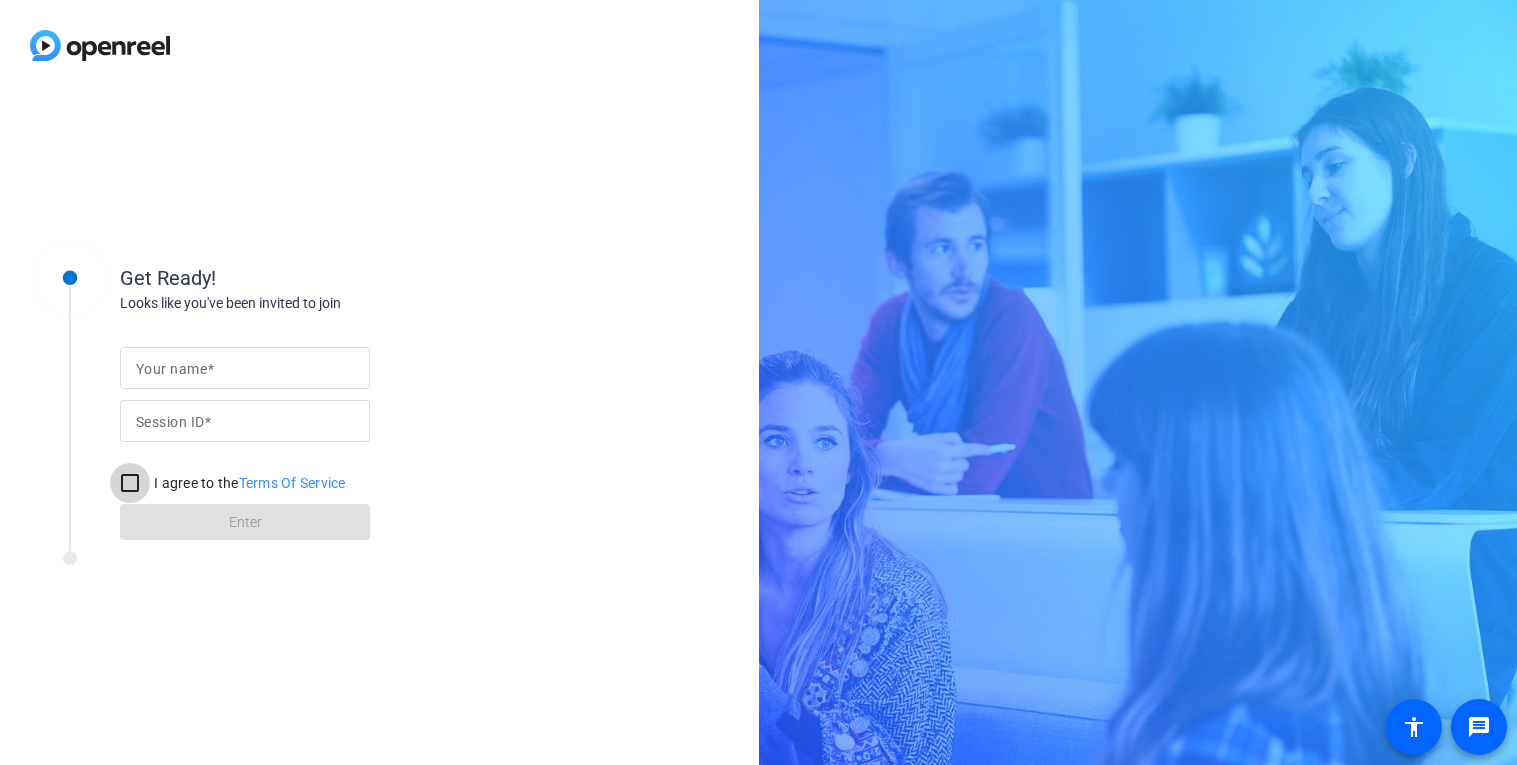 click on "I agree to the  Terms Of Service" at bounding box center (130, 483) 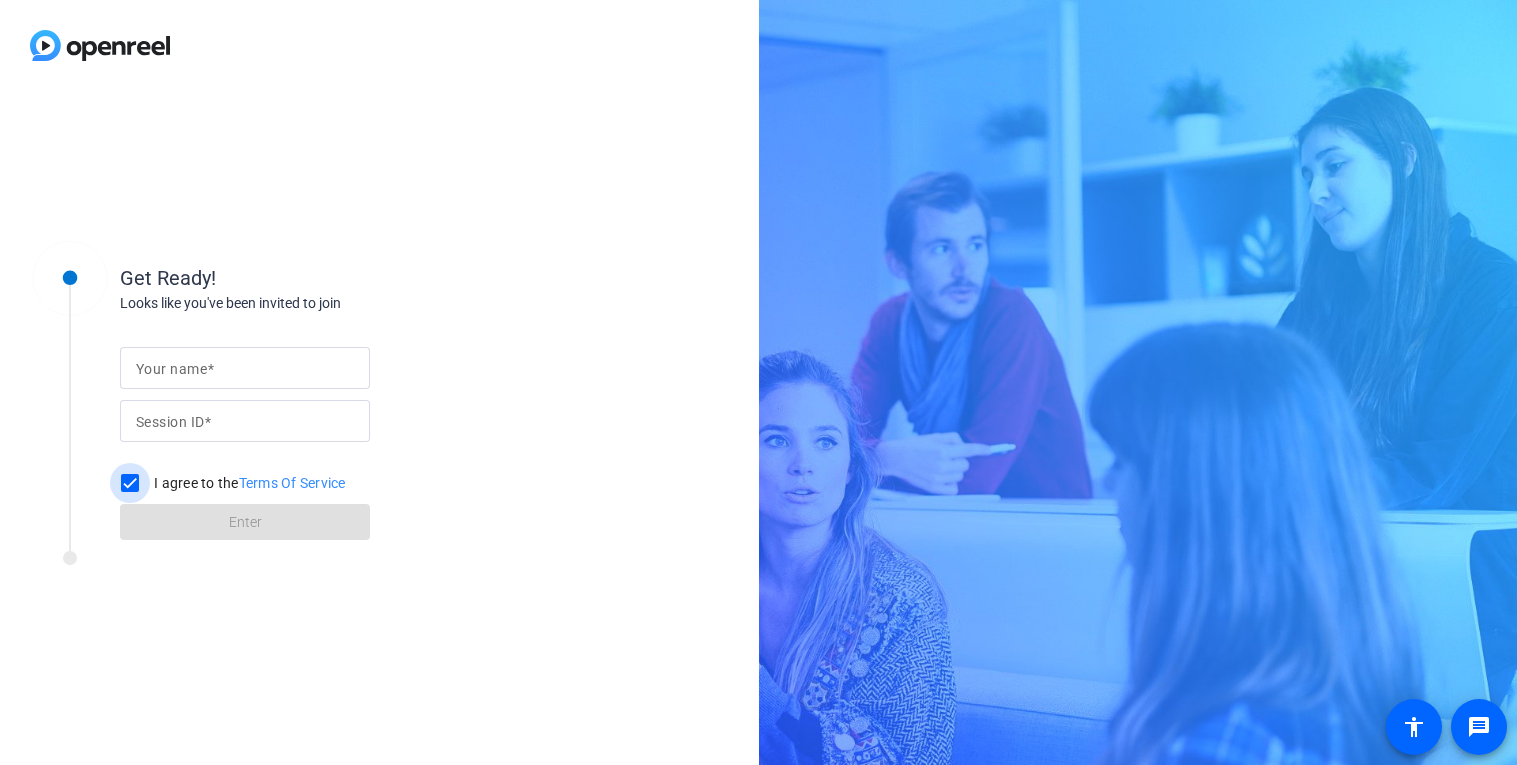 checkbox on "true" 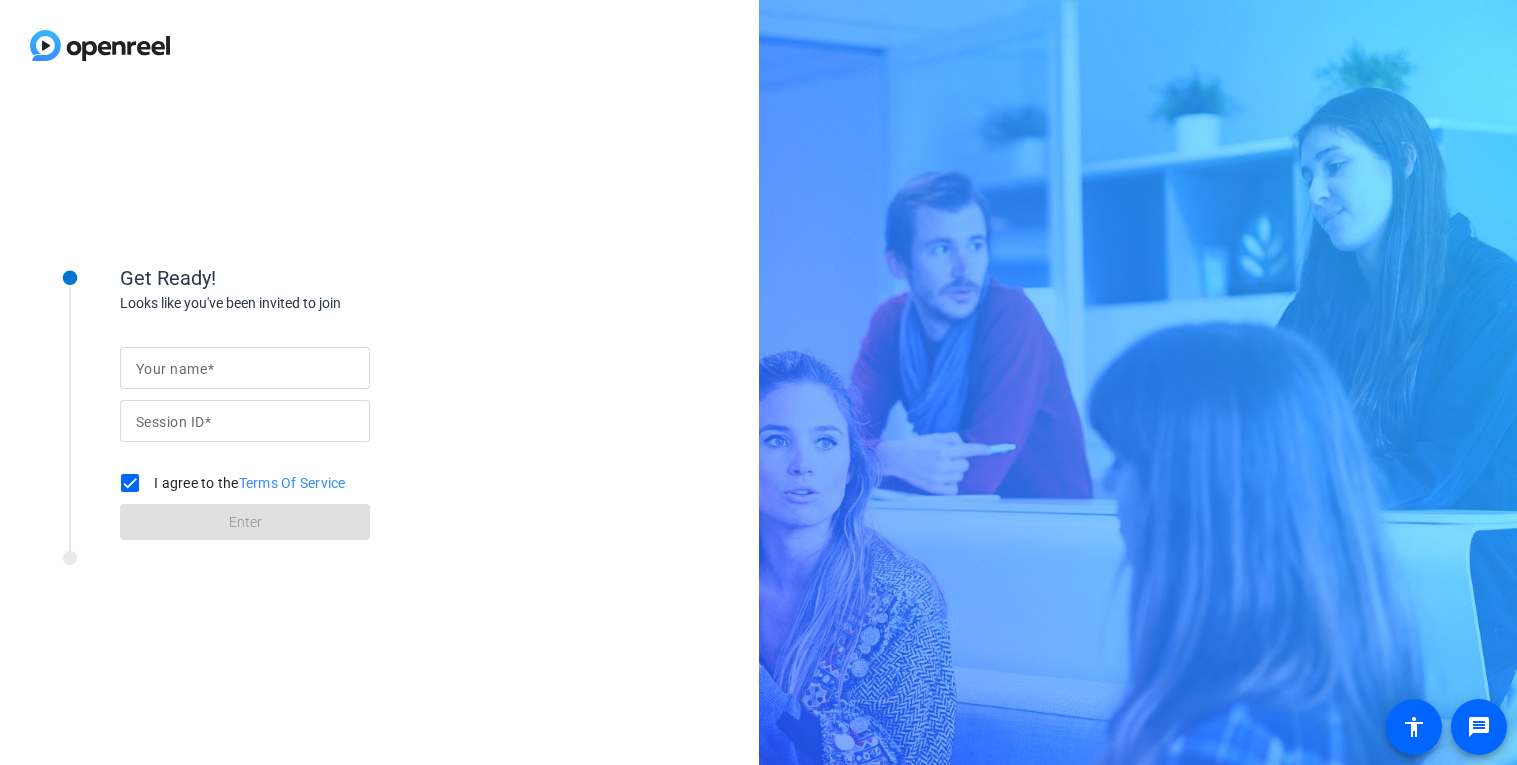 click on "Your name" at bounding box center (245, 368) 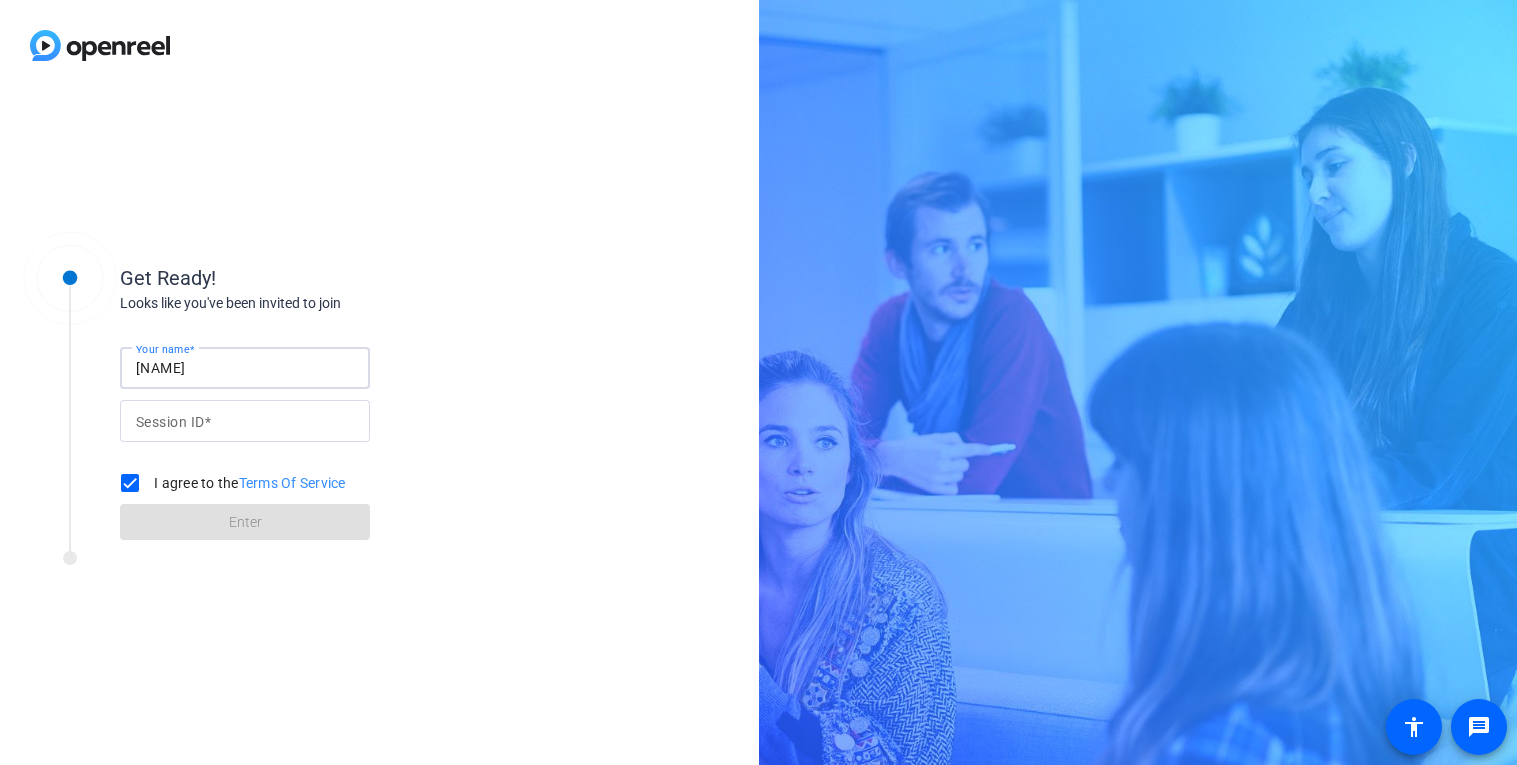 type on "[NAME]" 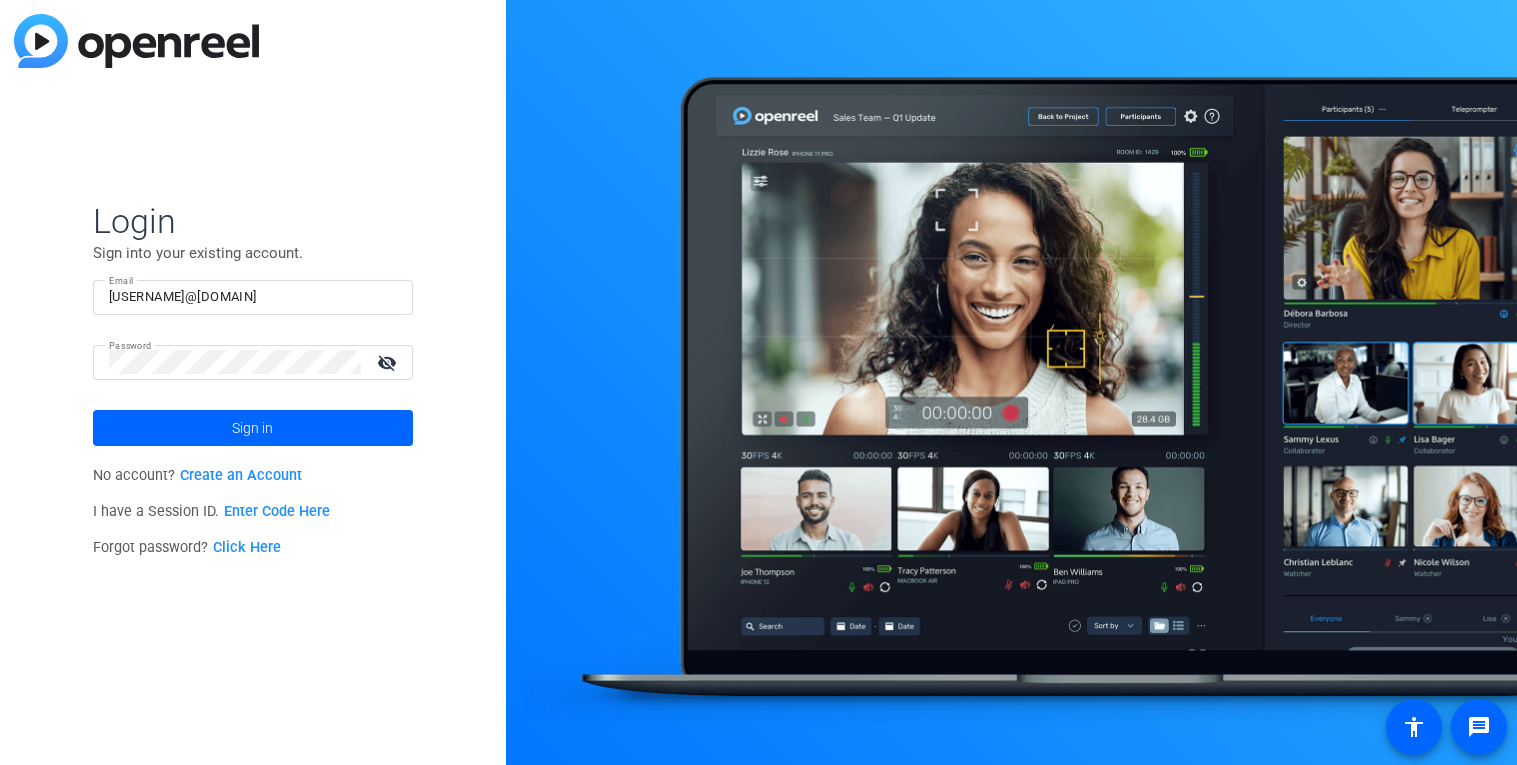 click on "I have a Session ID.  Enter Code Here" 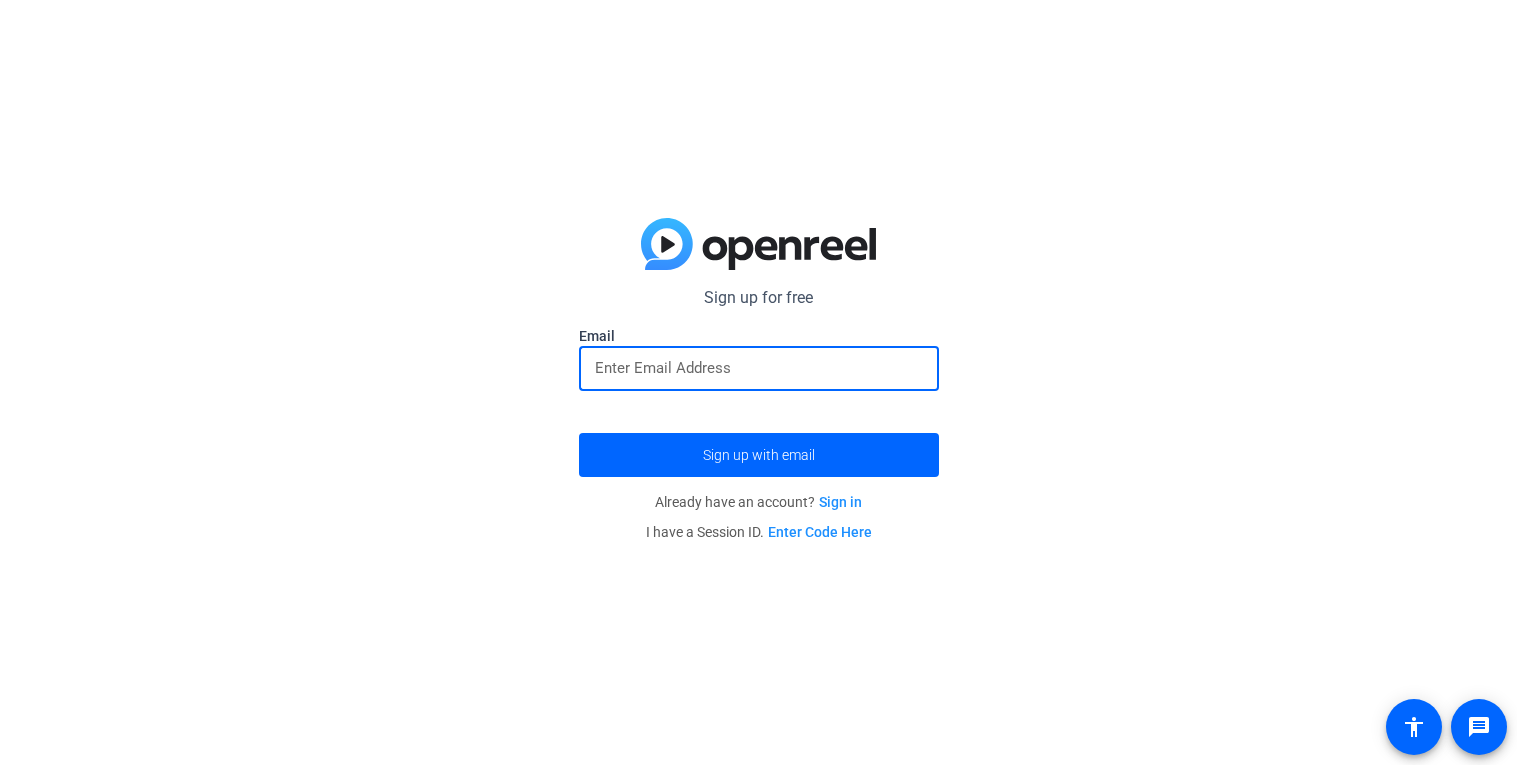 click at bounding box center [759, 368] 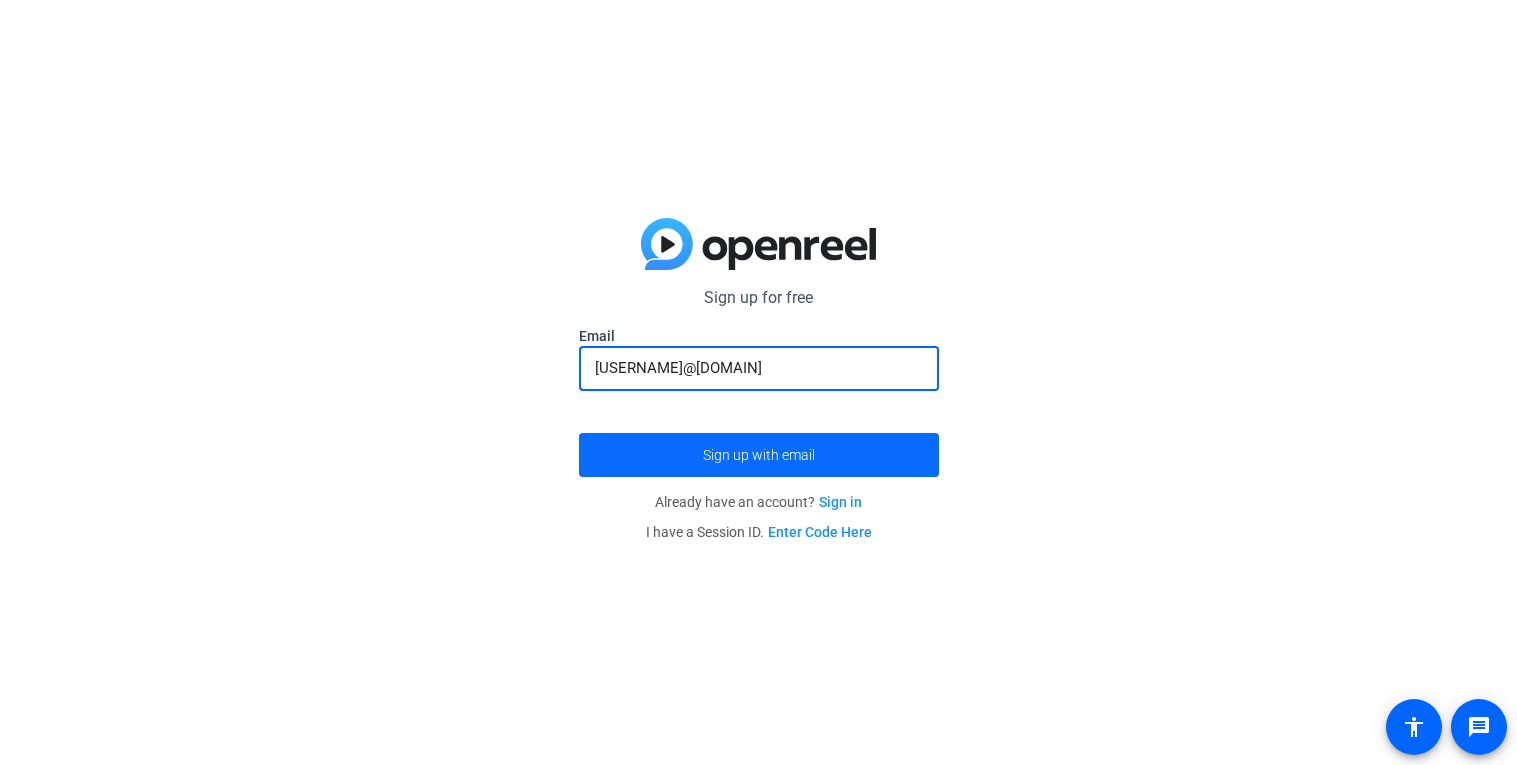 click 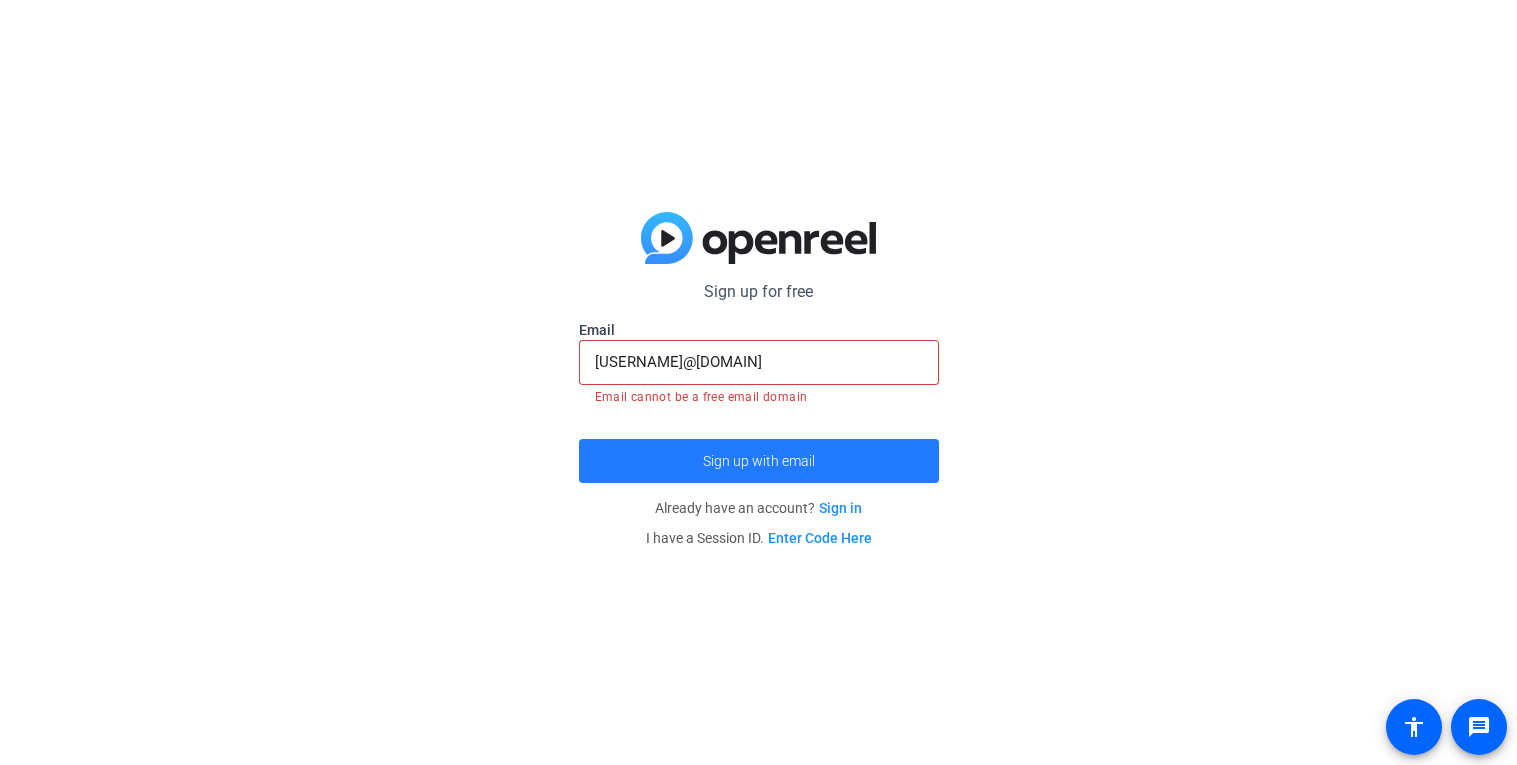 click on "Sign up with email" 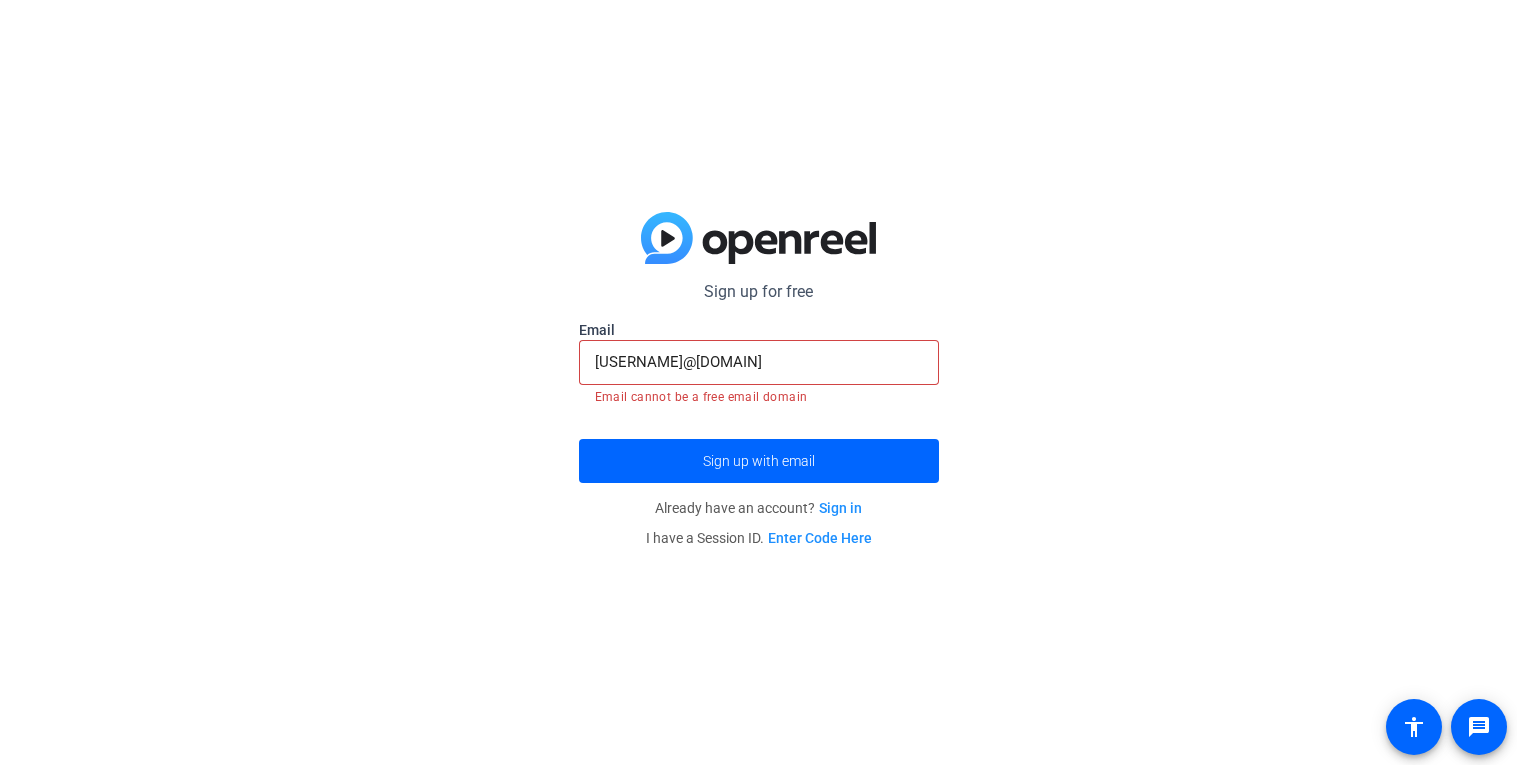 click on "[USERNAME]@[DOMAIN]" at bounding box center (759, 362) 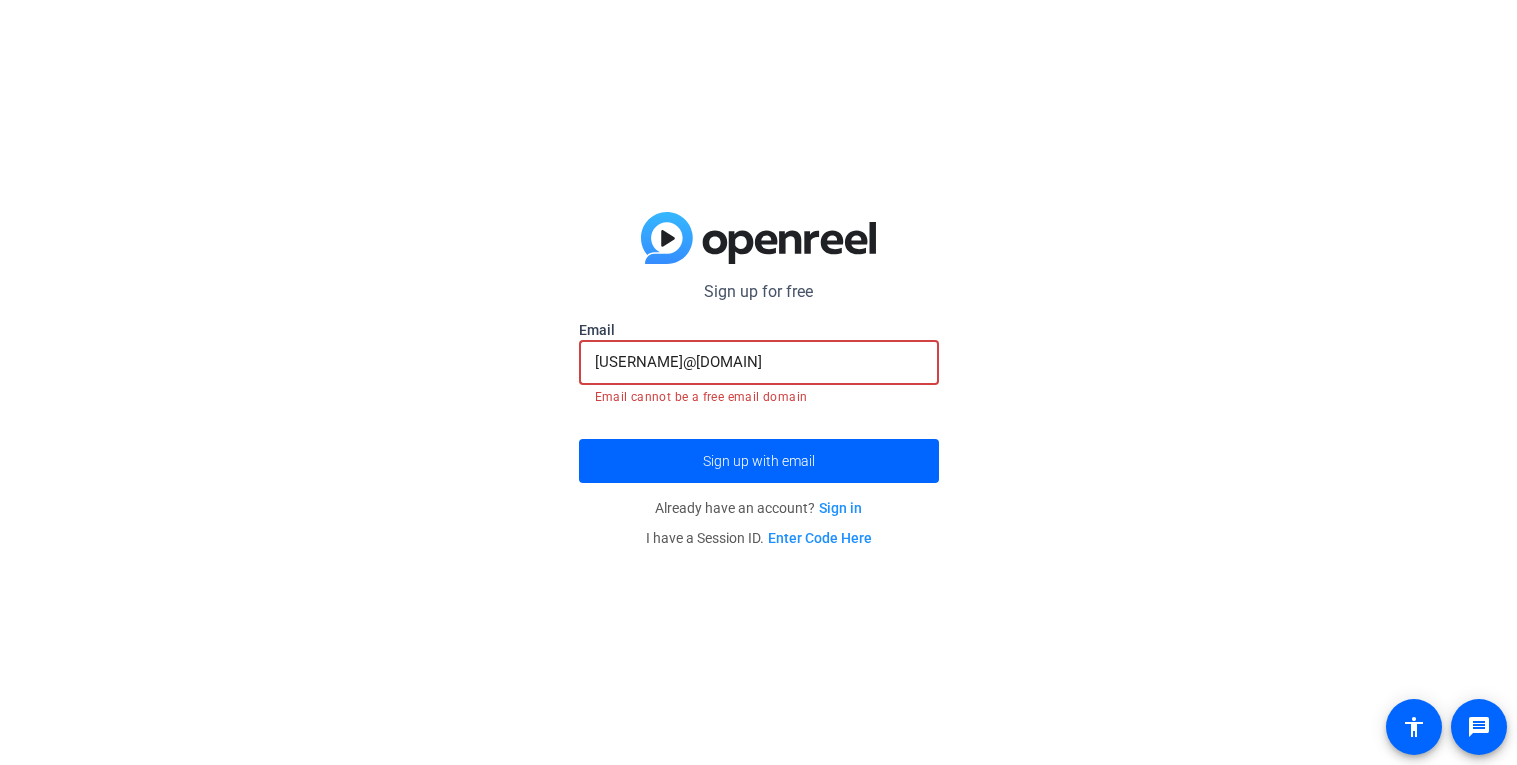 click on "[USERNAME]@[DOMAIN]" at bounding box center [759, 362] 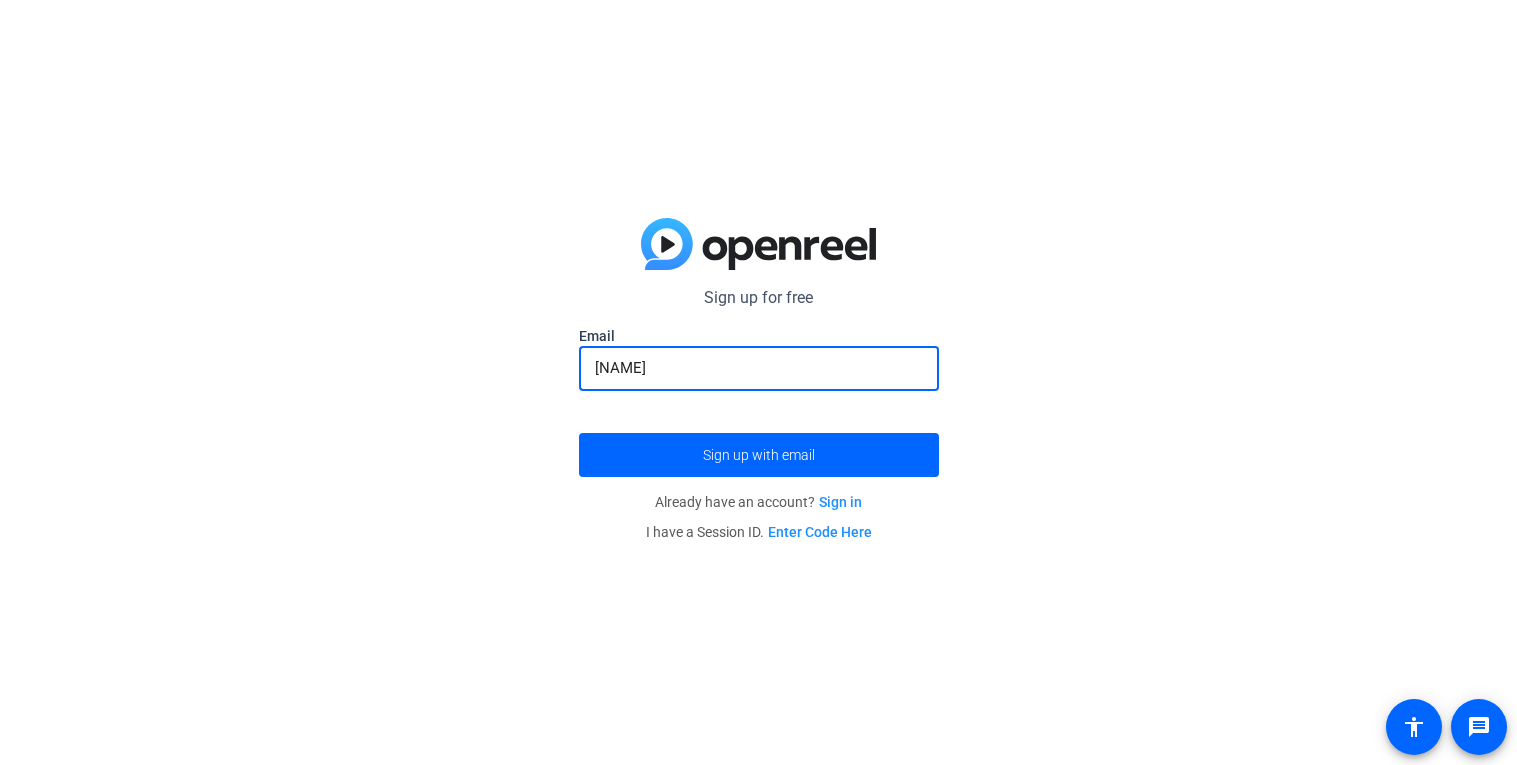 type on "a" 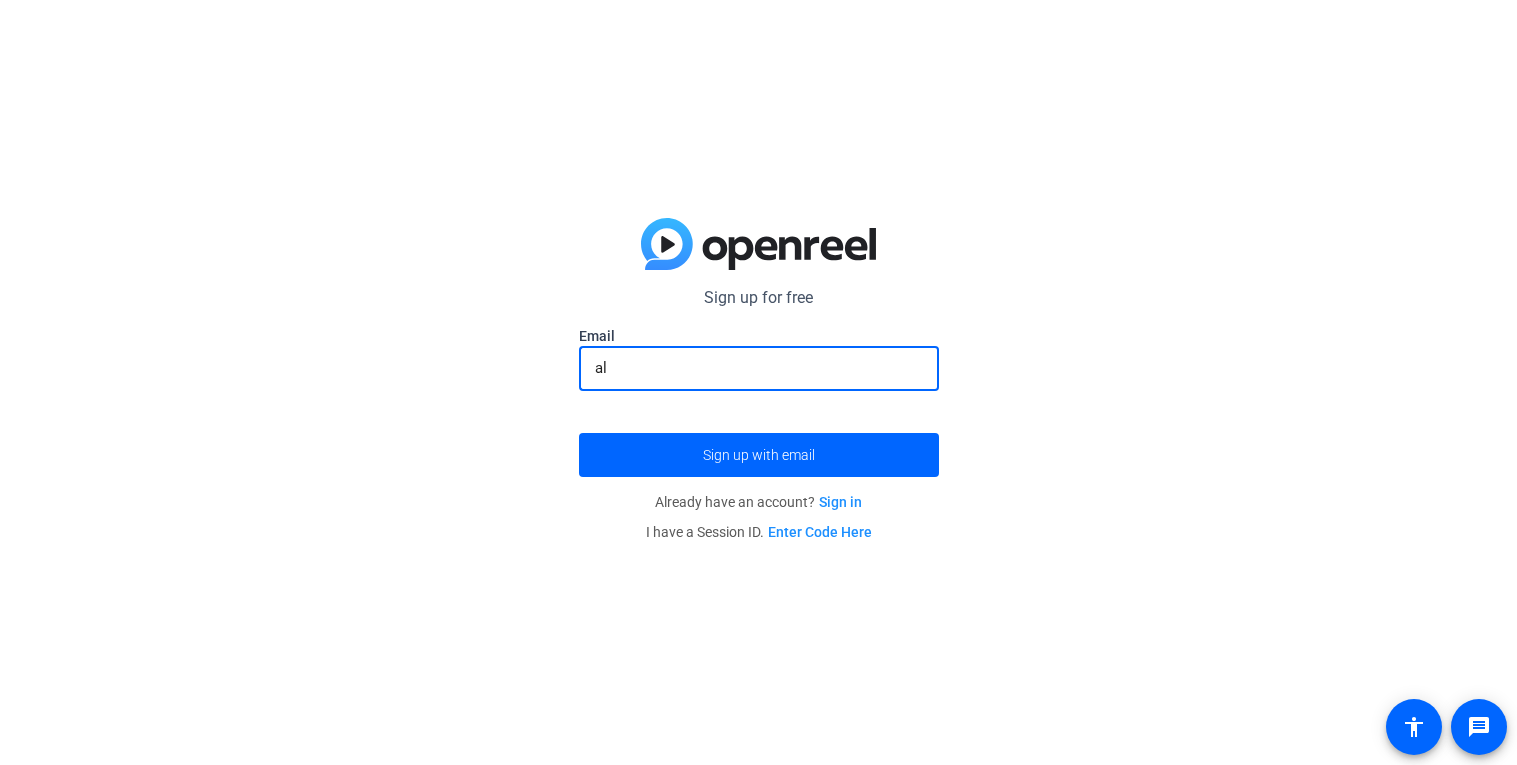 type on "a" 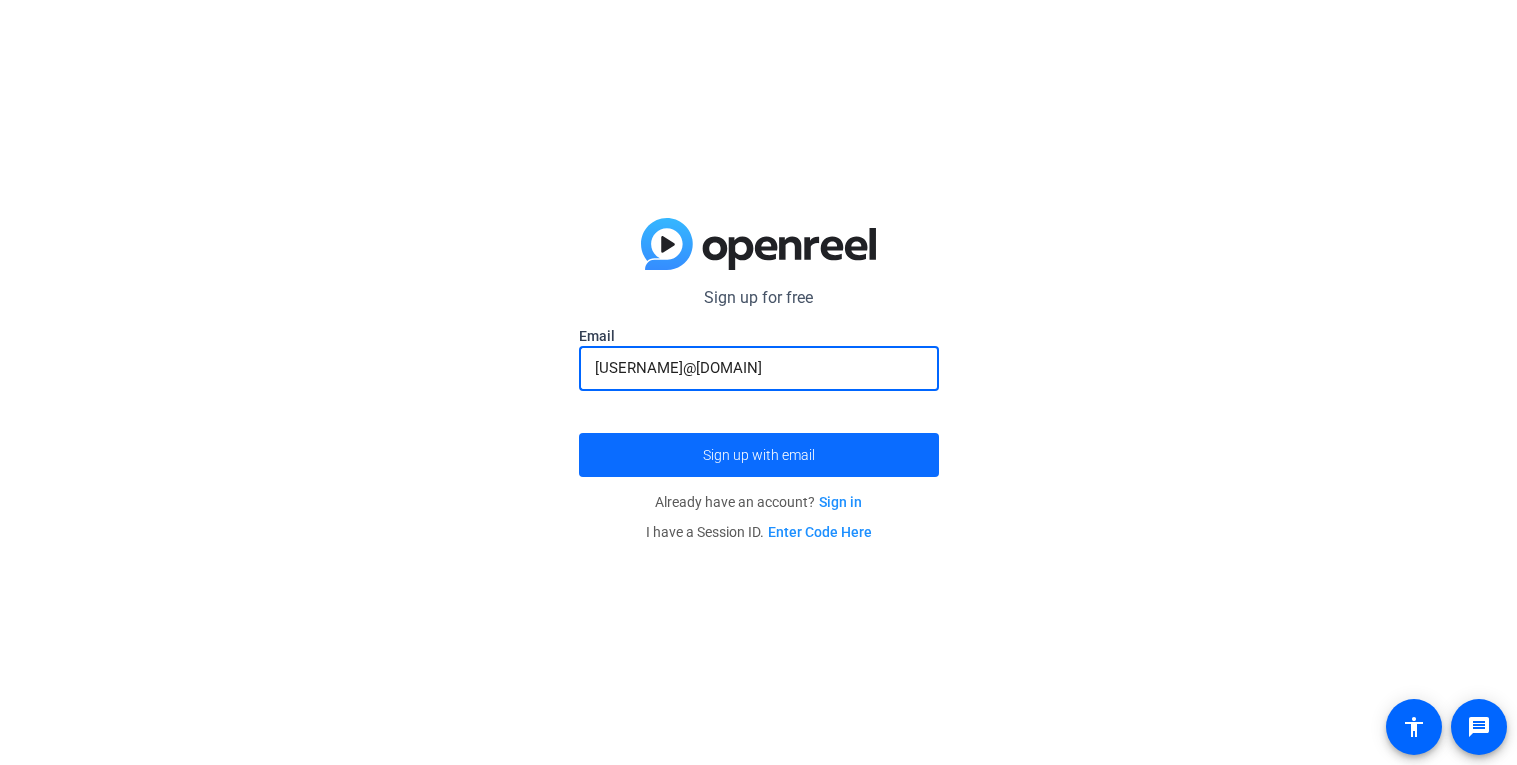 click on "Sign up with email" 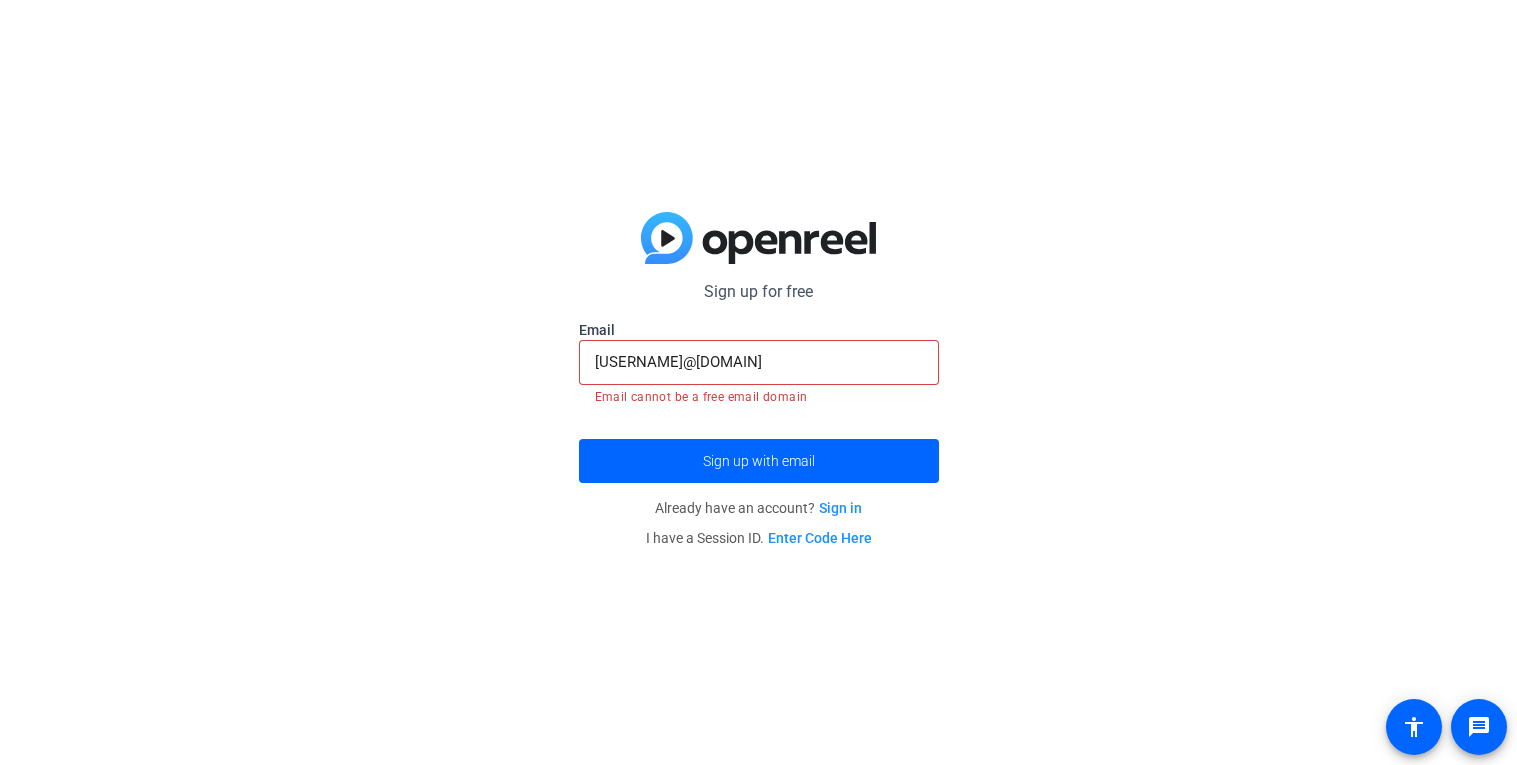 click on "[USERNAME]@[DOMAIN]" at bounding box center (759, 362) 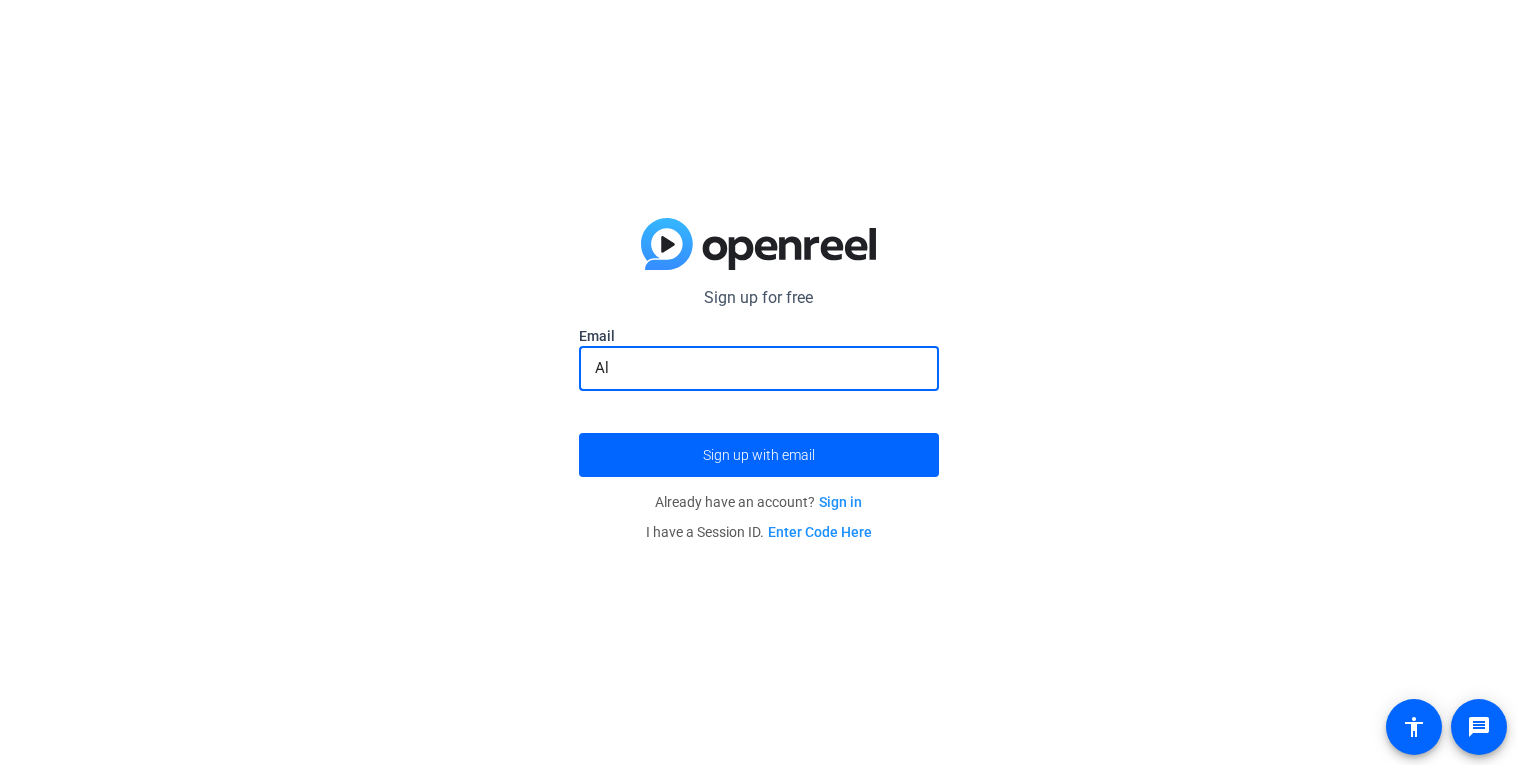 type on "A" 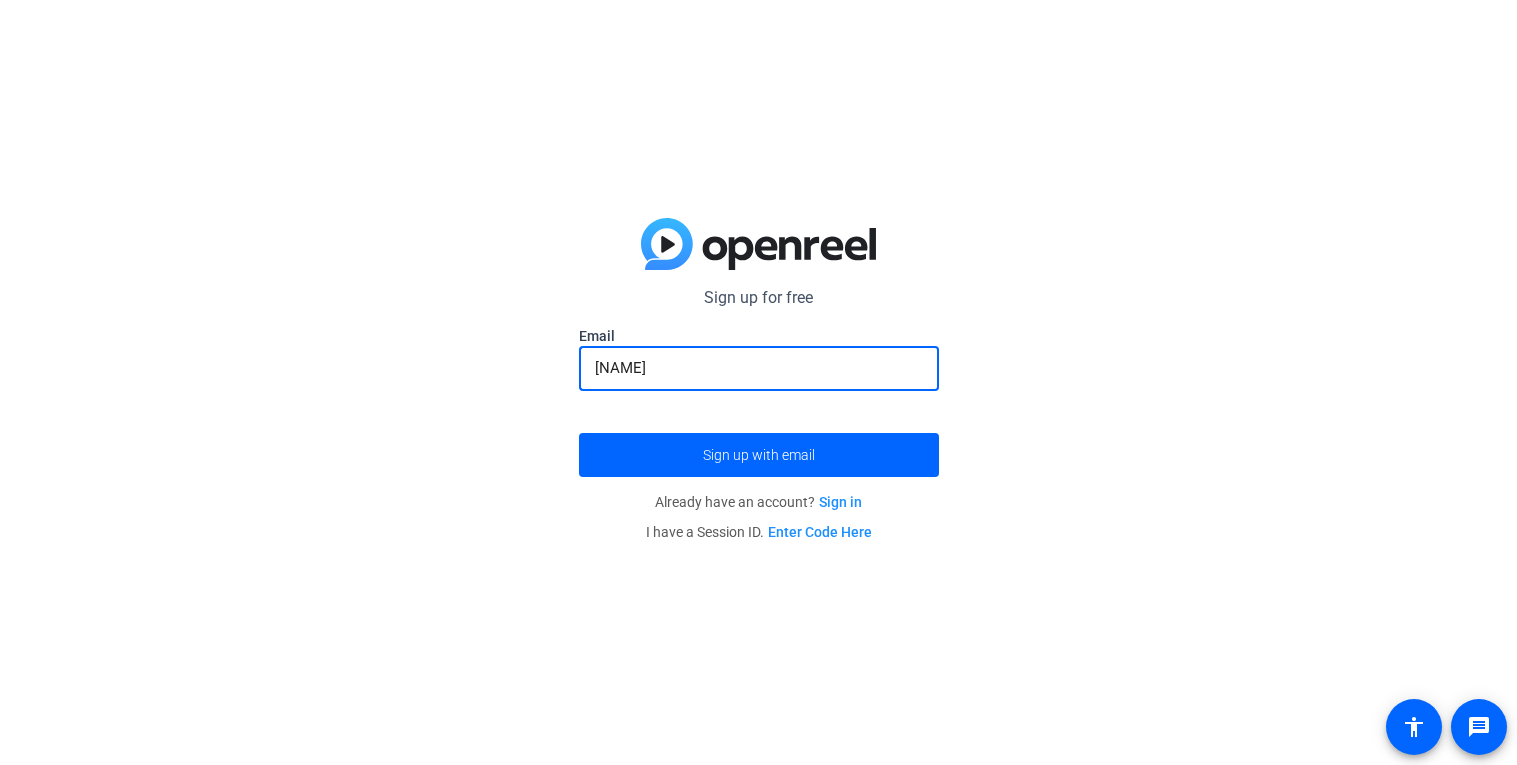 click on "Sign up for free  Email [NAME]  Sign up with email" 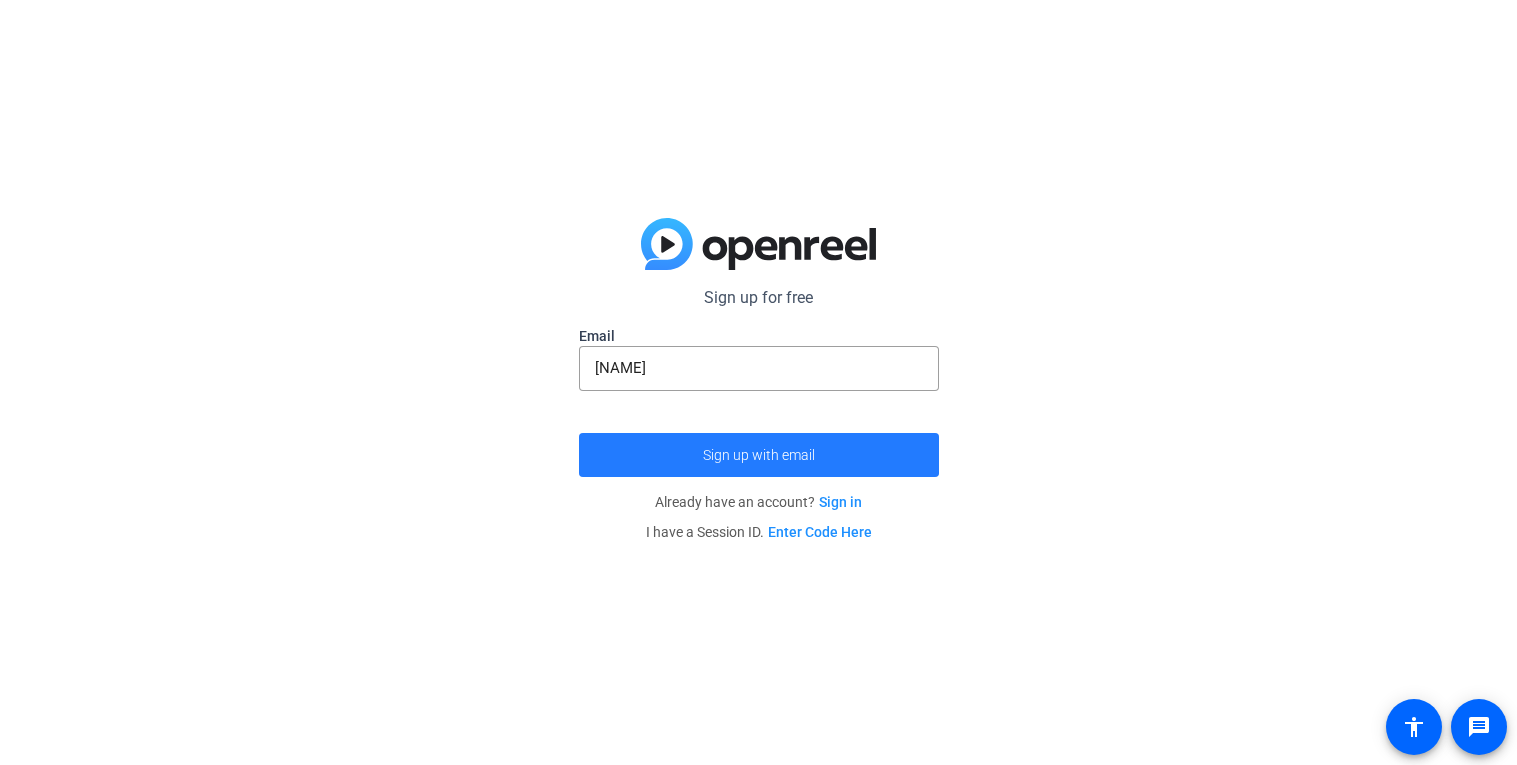 click 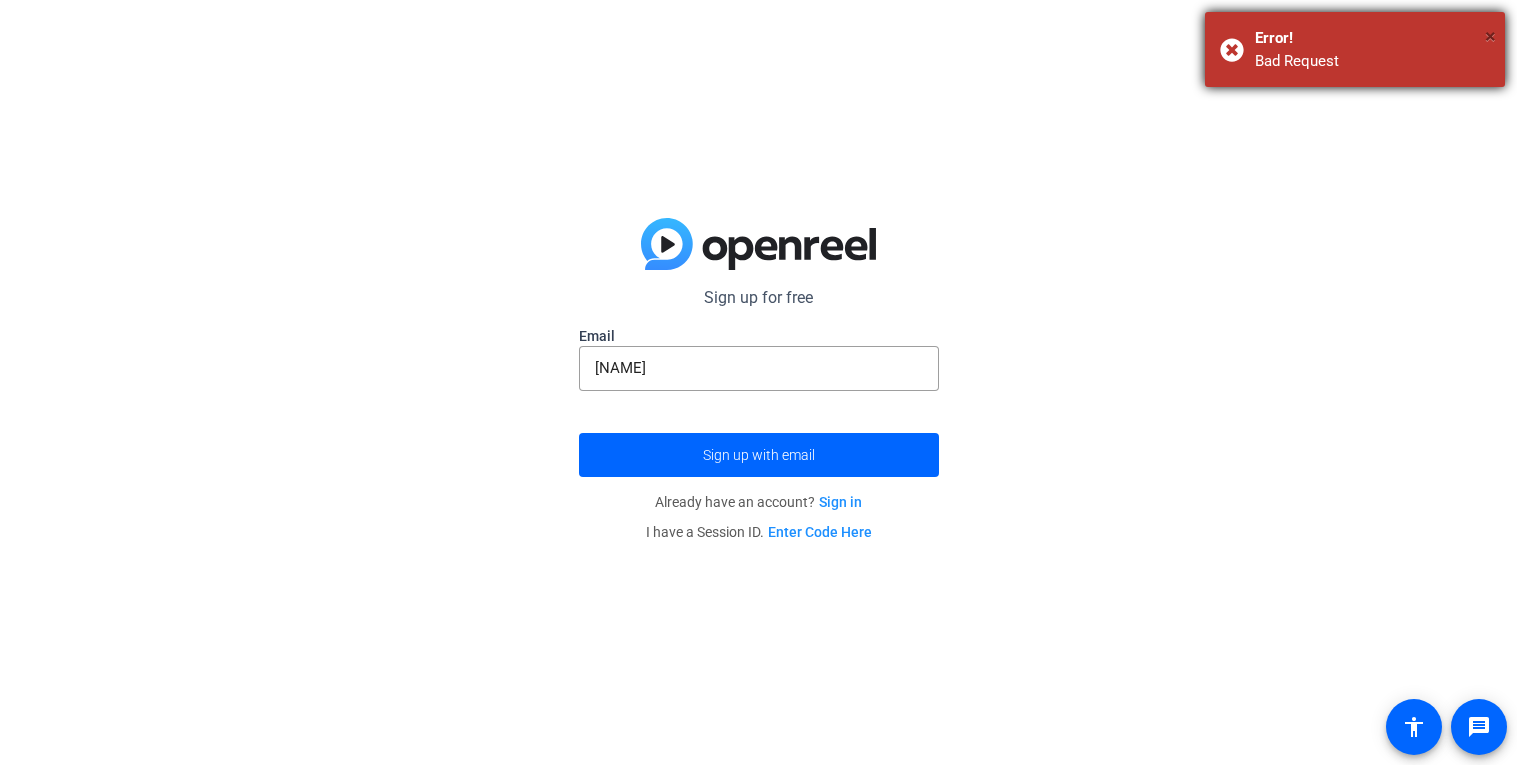 click on "×" at bounding box center [1490, 36] 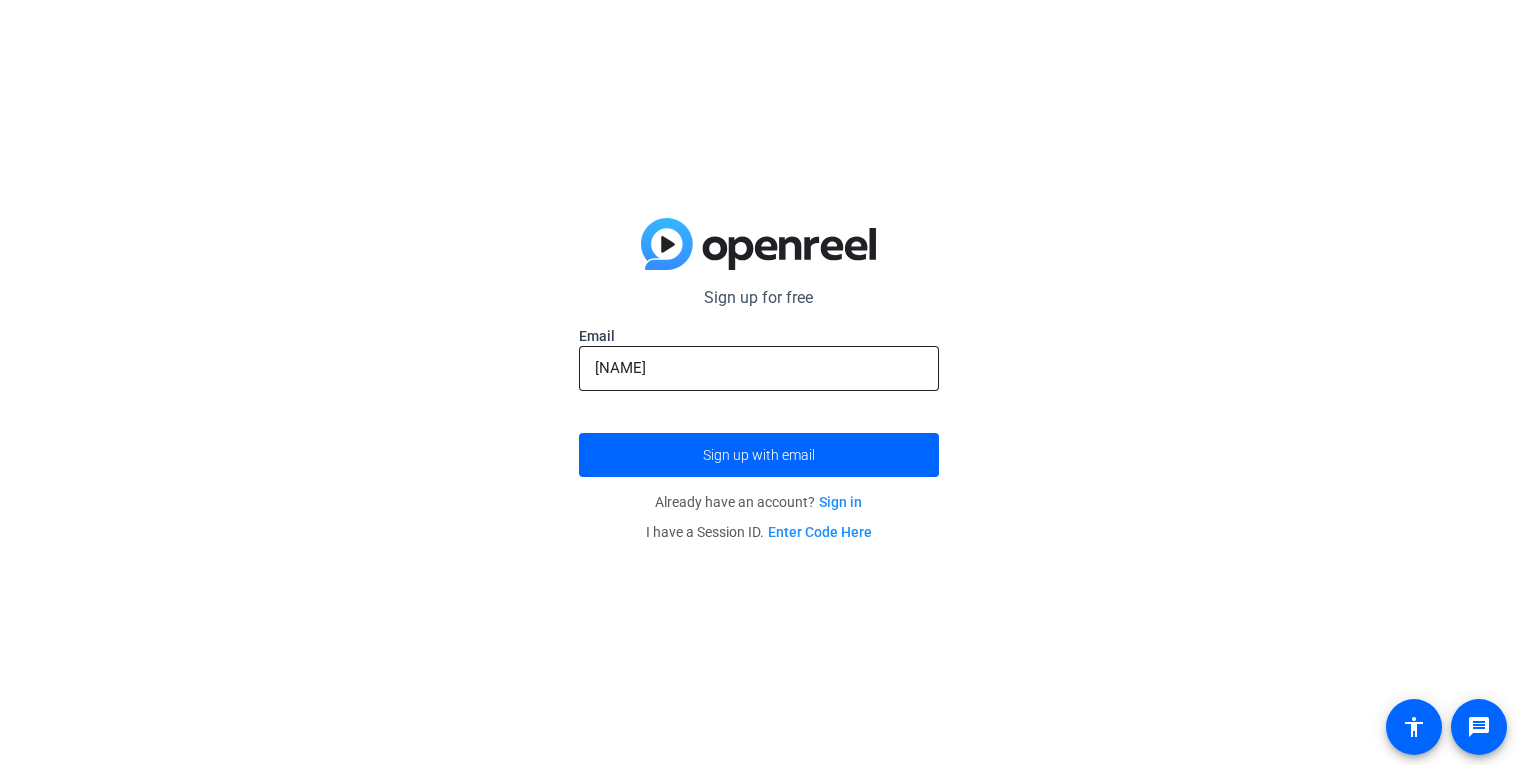 click on "[NAME]" 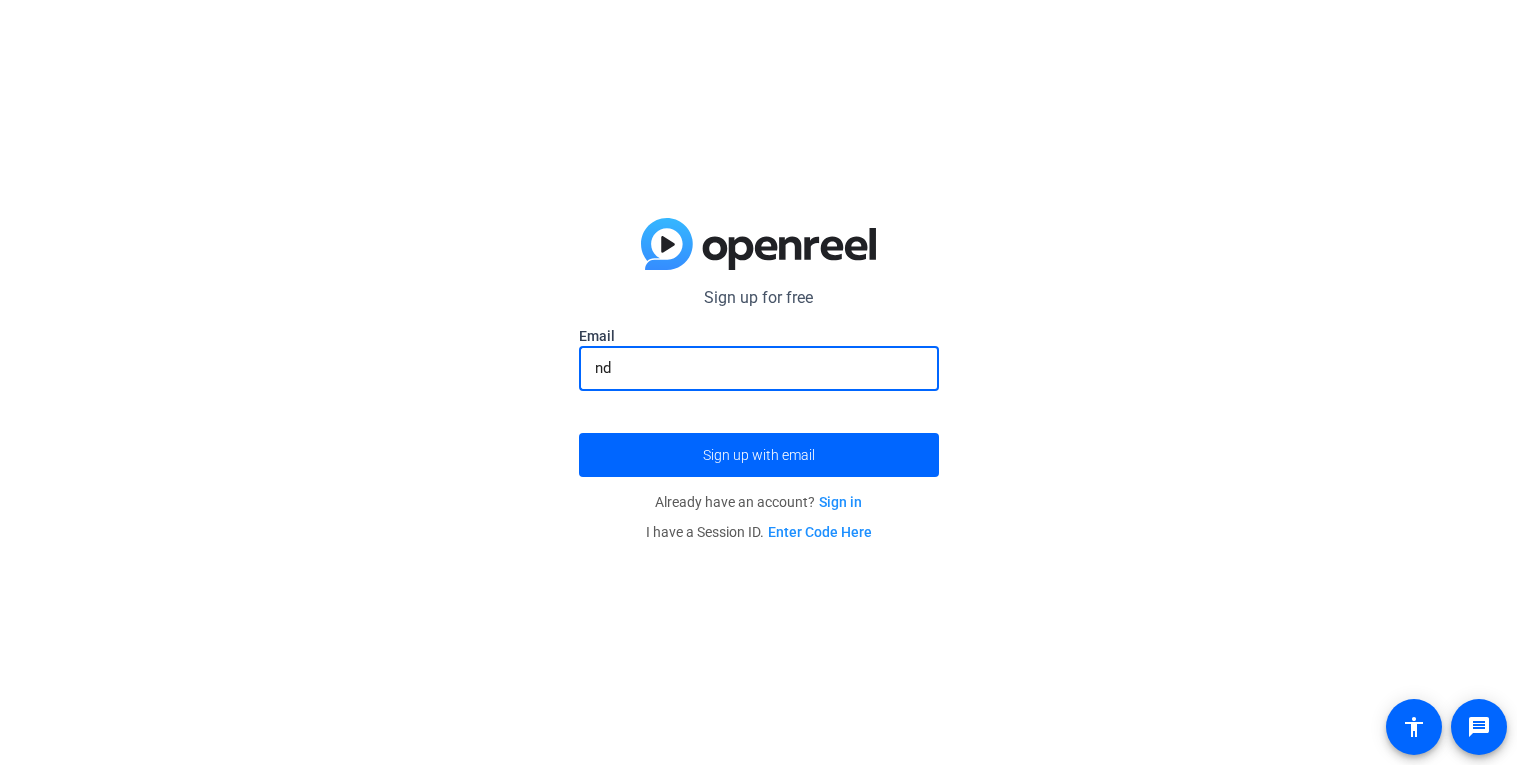 type on "n" 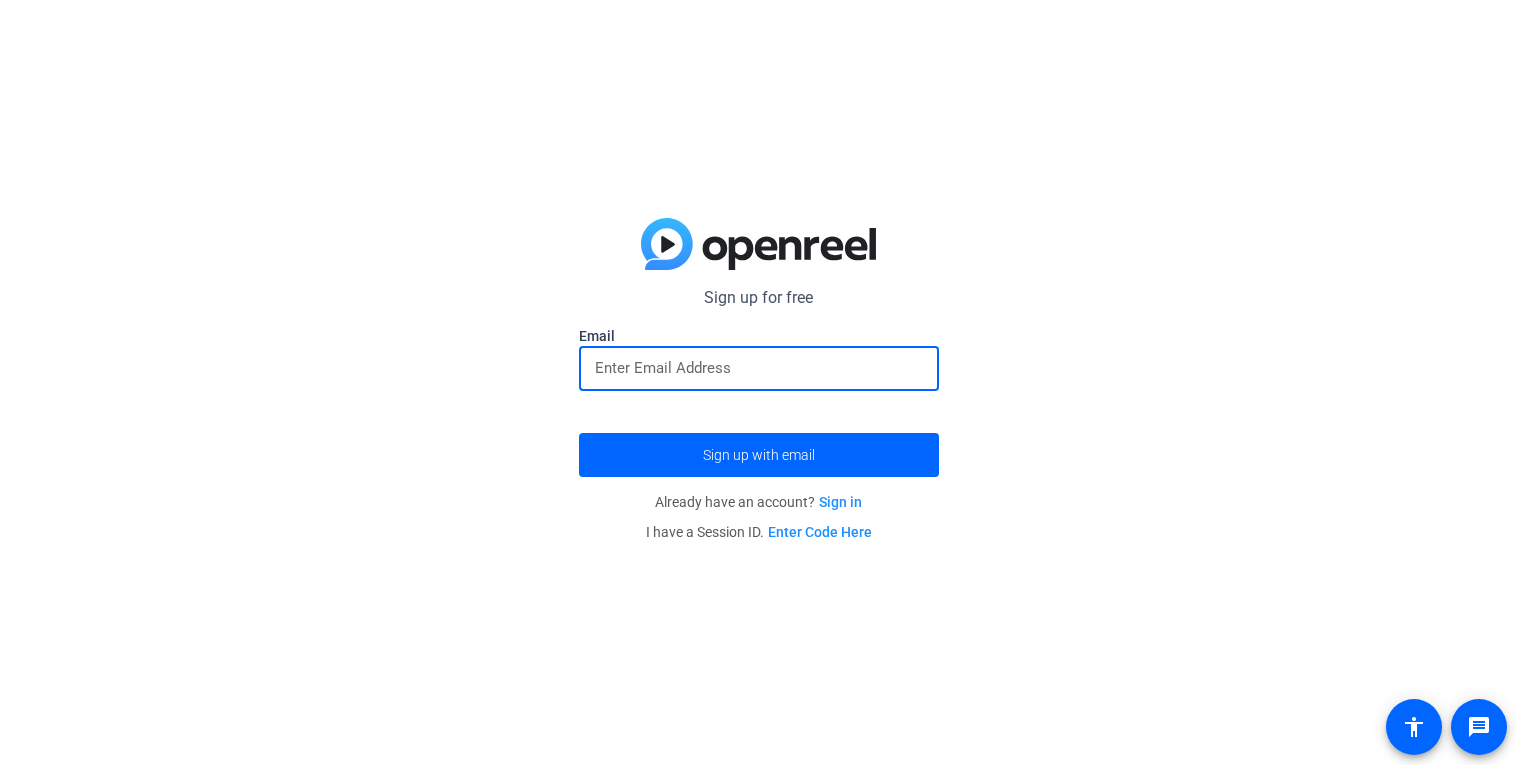 type 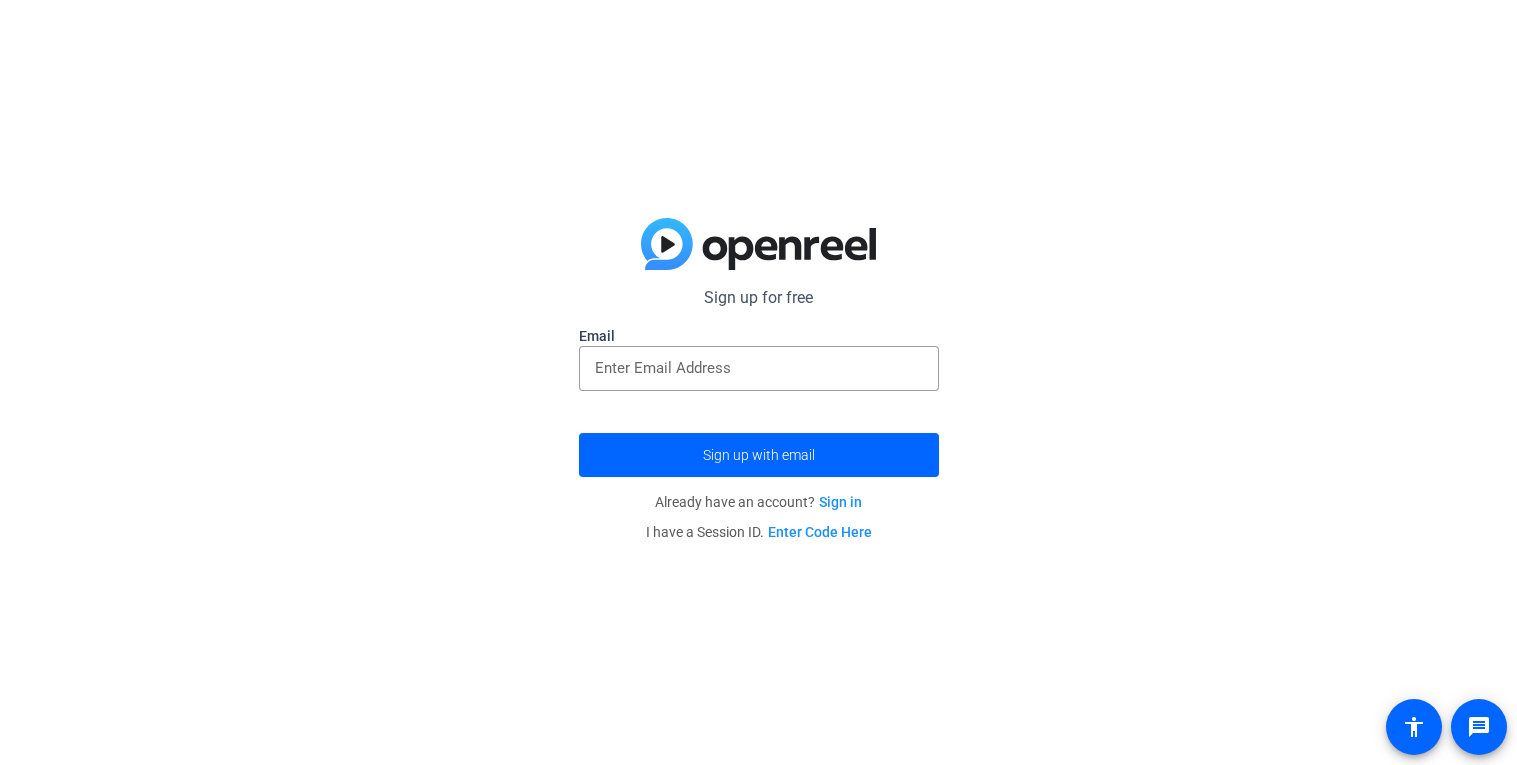 scroll, scrollTop: 0, scrollLeft: 0, axis: both 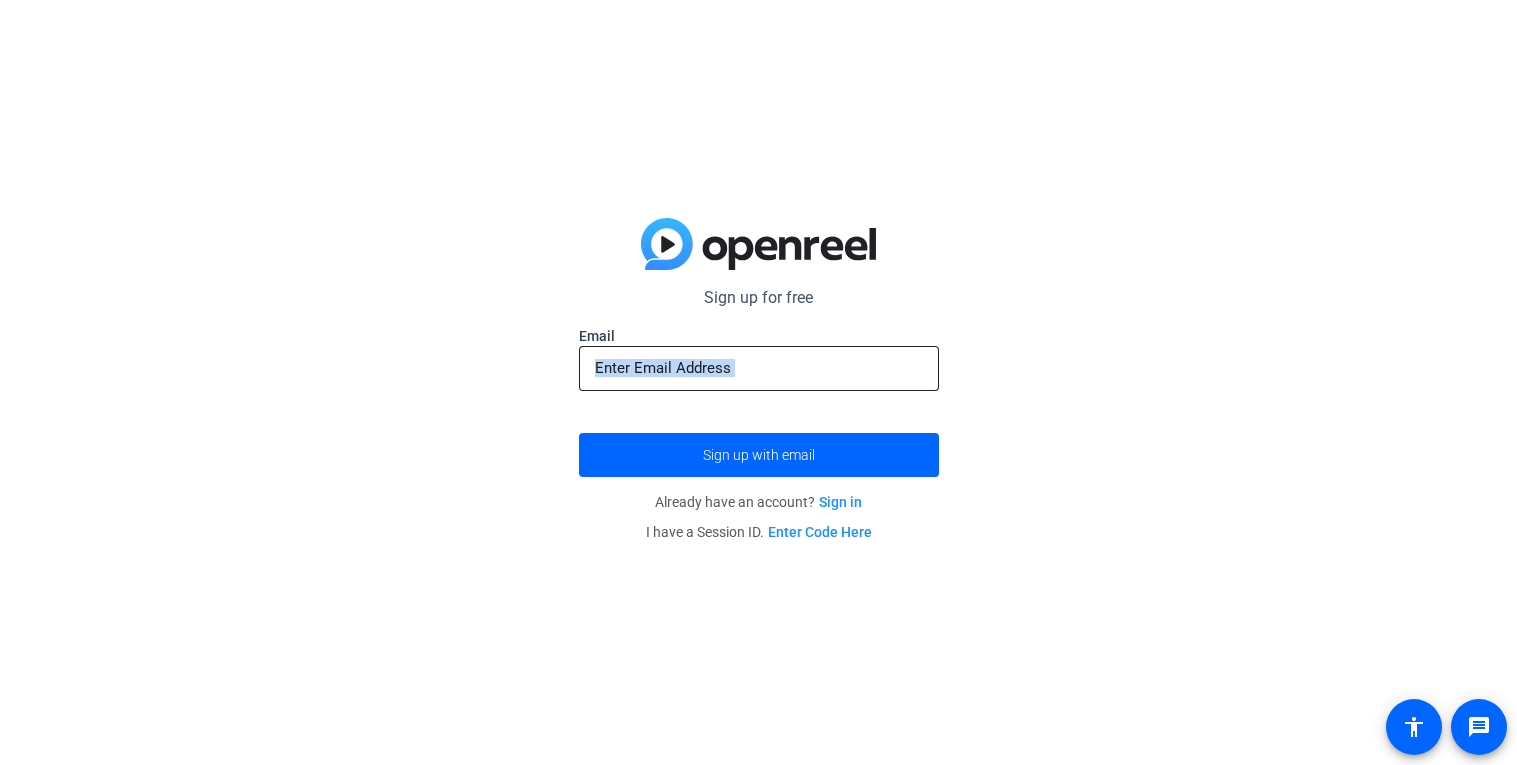 drag, startPoint x: 634, startPoint y: 391, endPoint x: 751, endPoint y: 385, distance: 117.15375 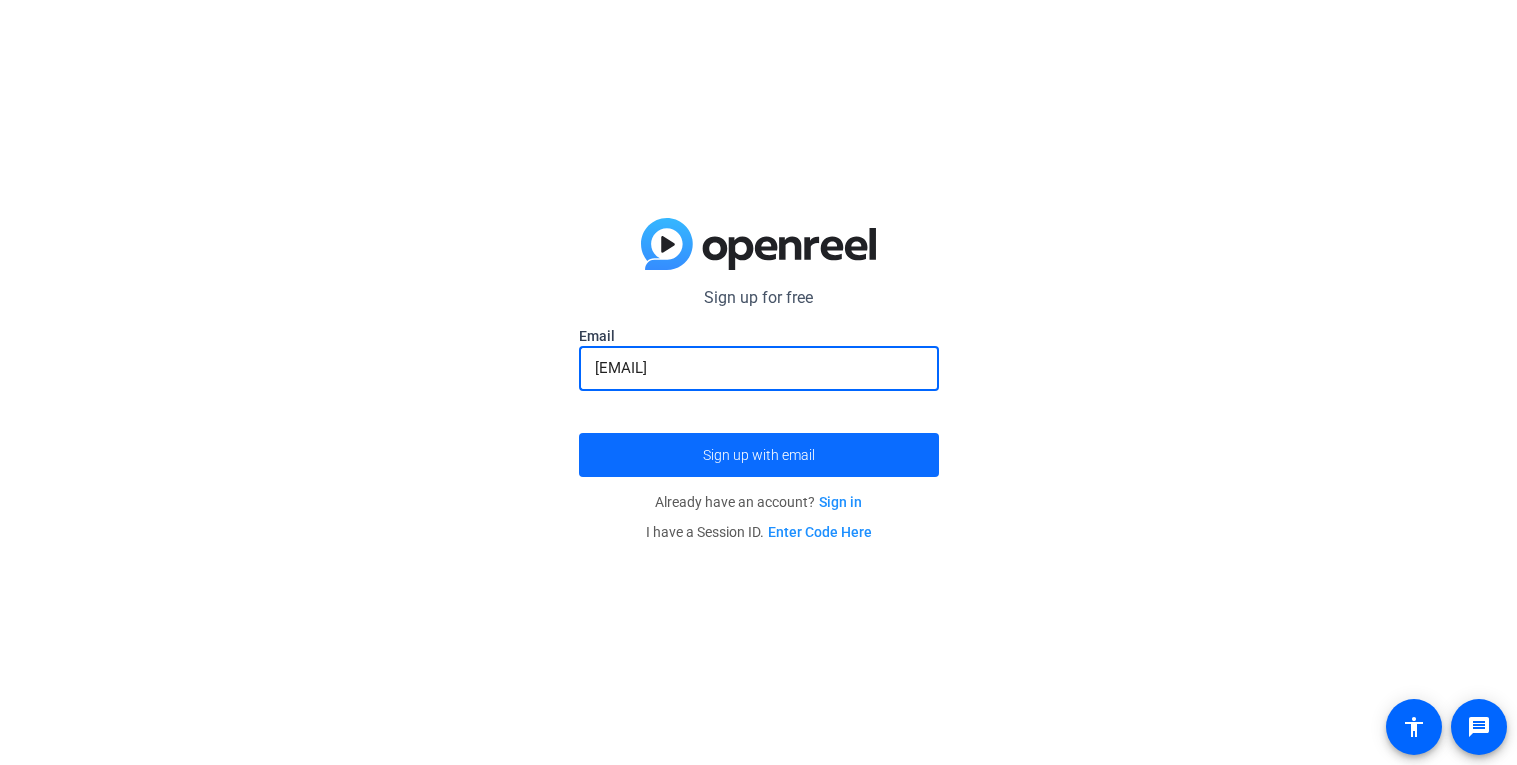 click 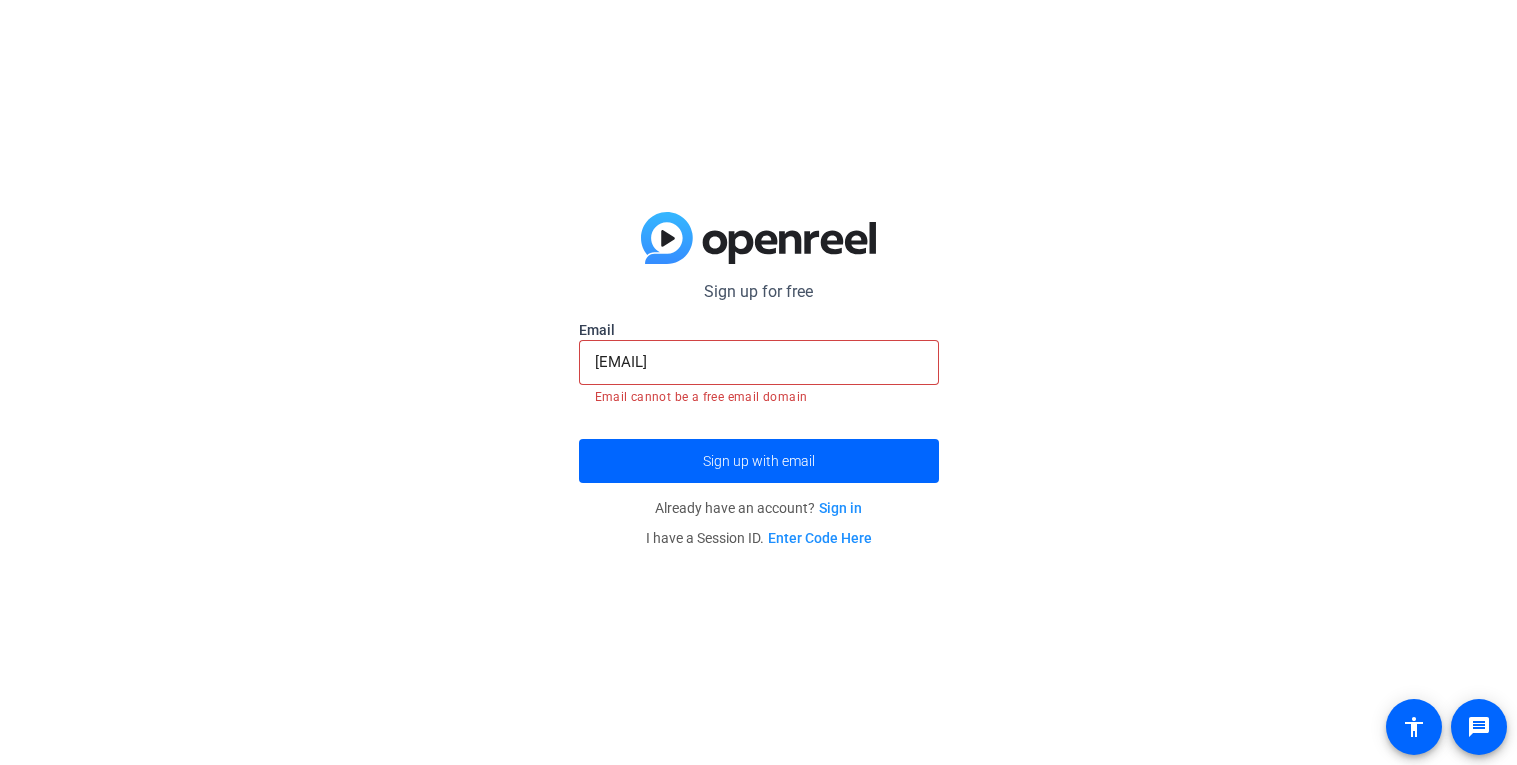 click on "[USERNAME]@[DOMAIN]" at bounding box center [759, 362] 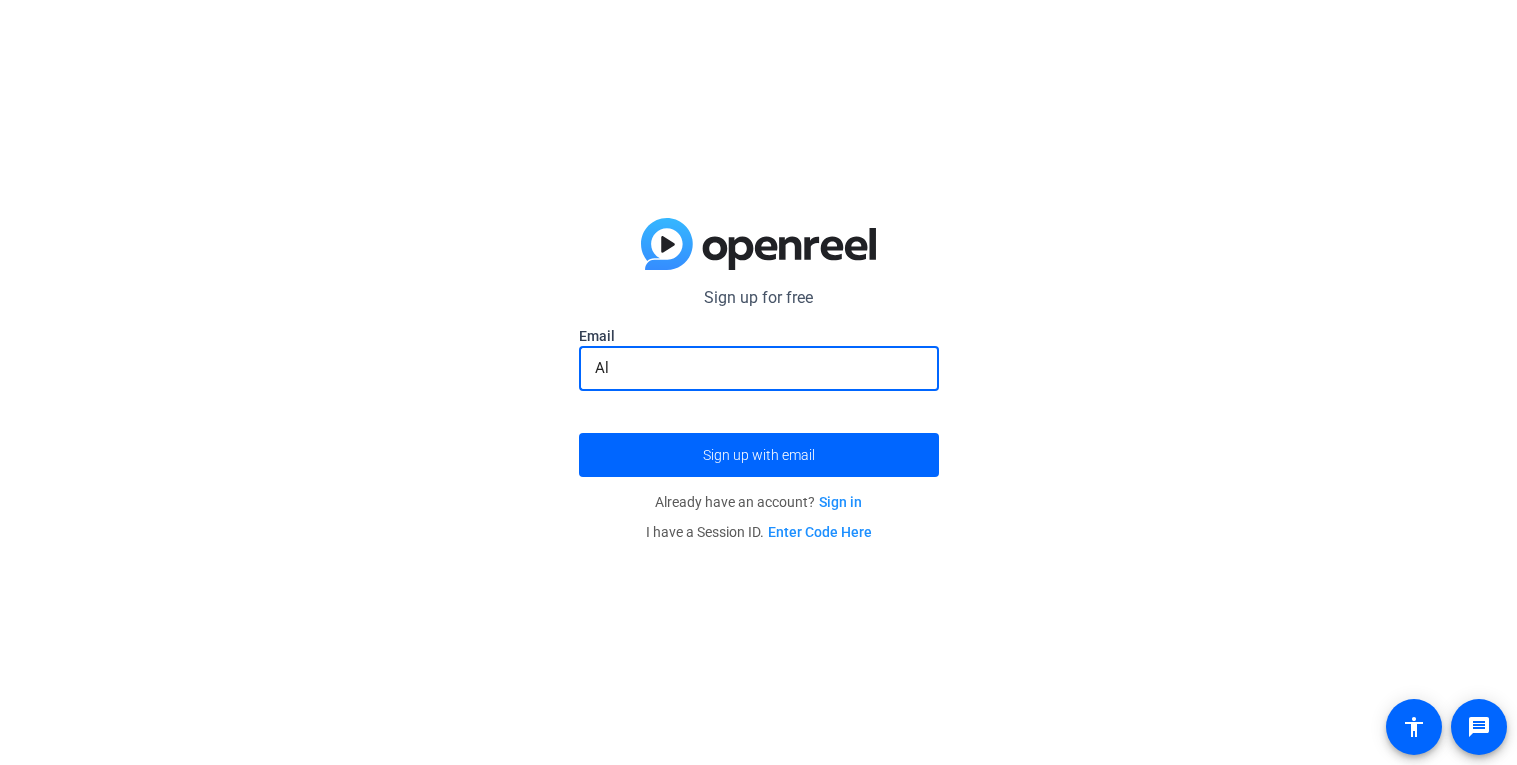 type on "A" 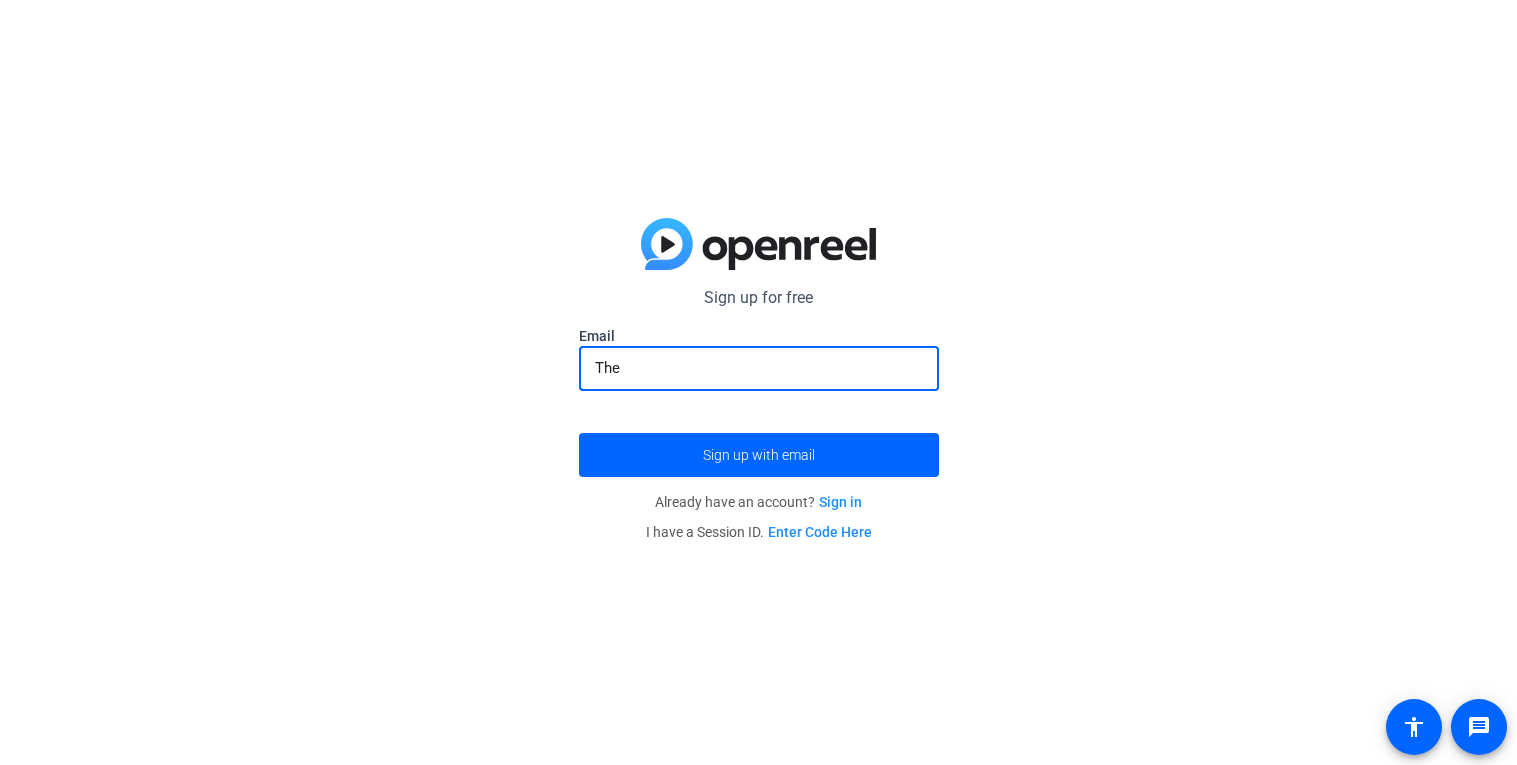 type on "[USERNAME]@[DOMAIN]" 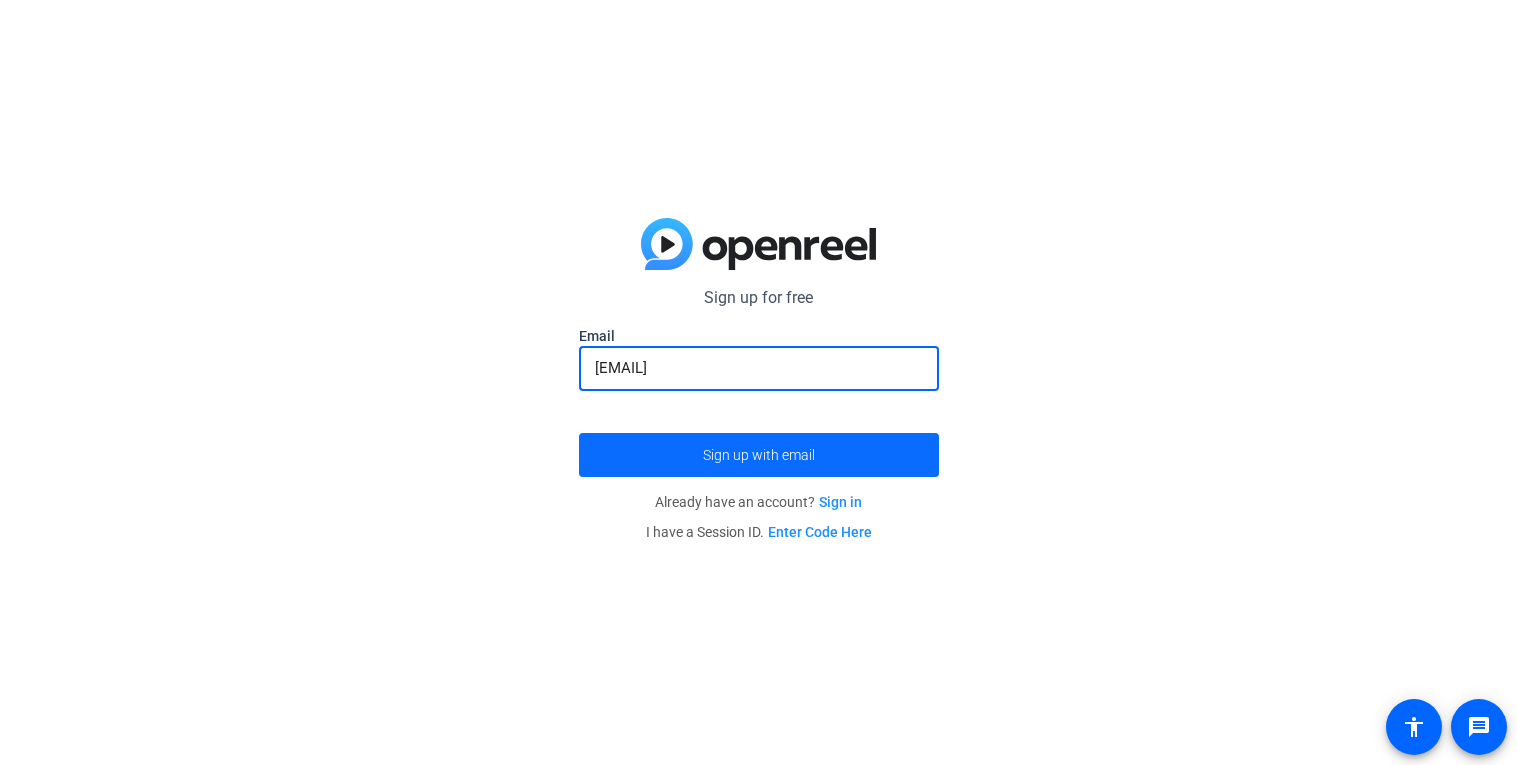 click 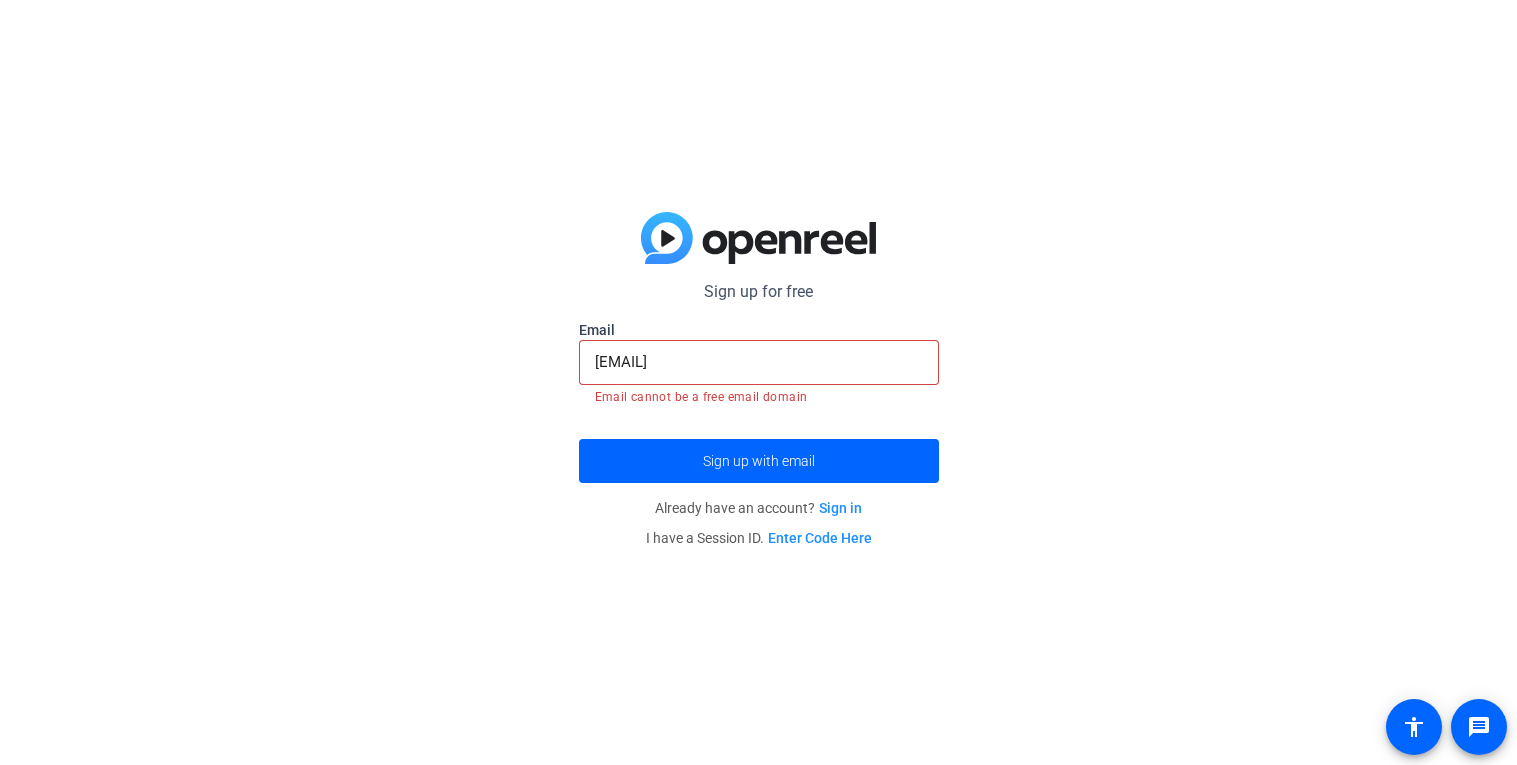 click on "Sign up for free  Email Therayfamily1205@gmail.com Email cannot be a free email domain  Sign up with email" 